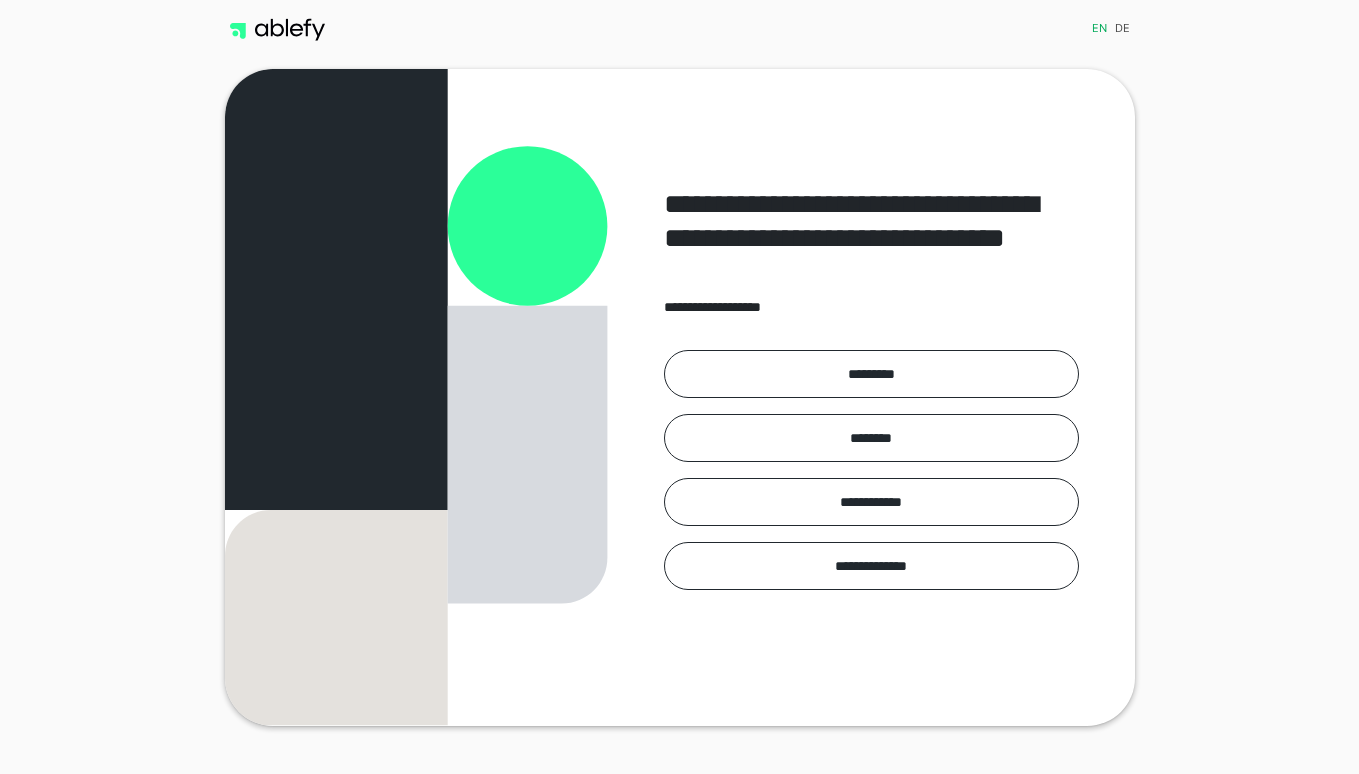 scroll, scrollTop: 0, scrollLeft: 0, axis: both 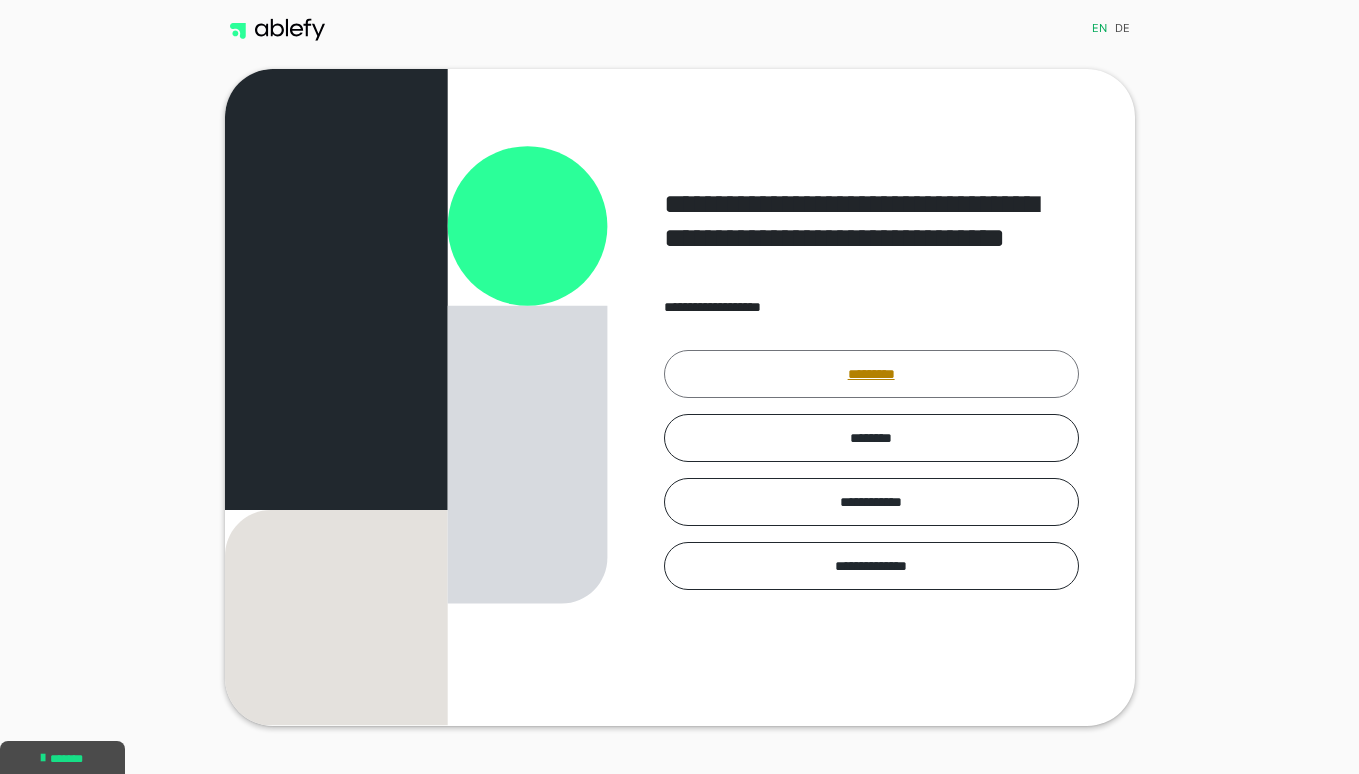 click on "*********" at bounding box center (871, 374) 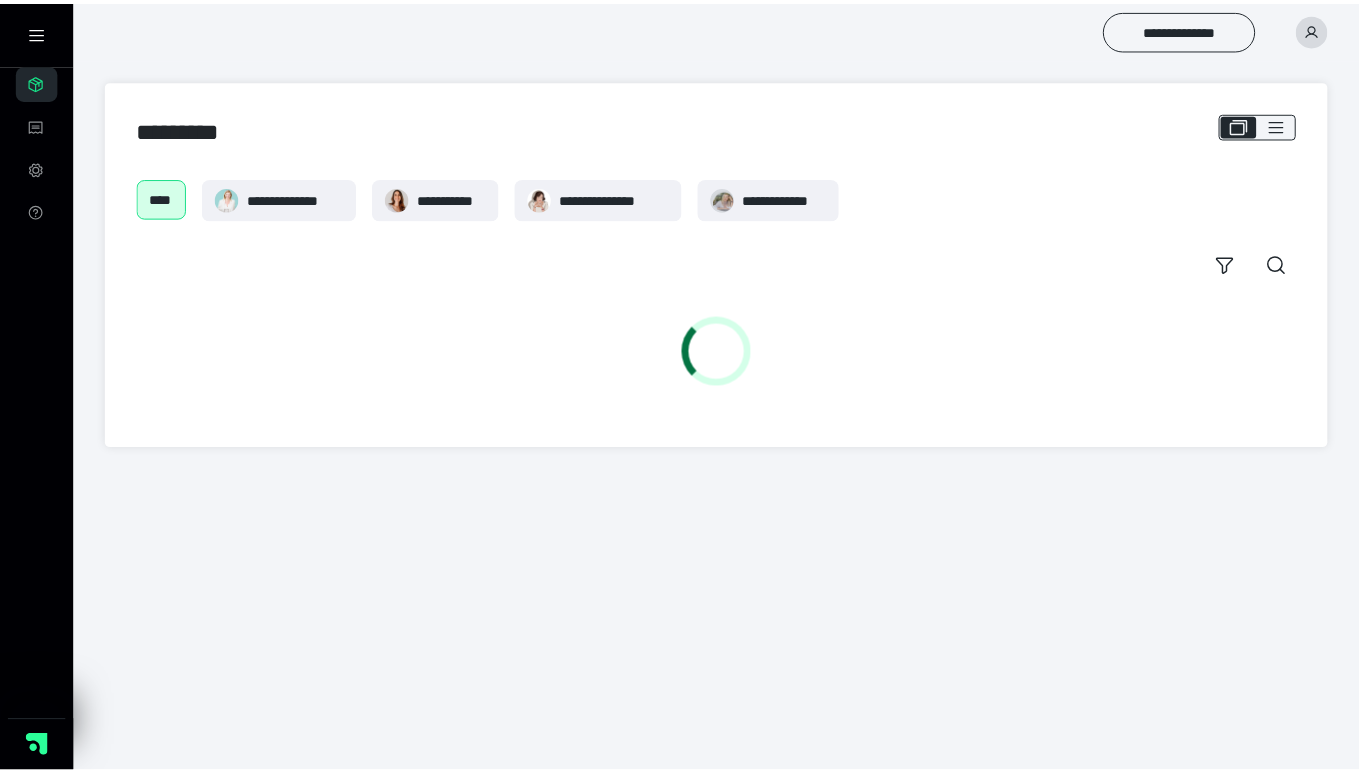 scroll, scrollTop: 0, scrollLeft: 0, axis: both 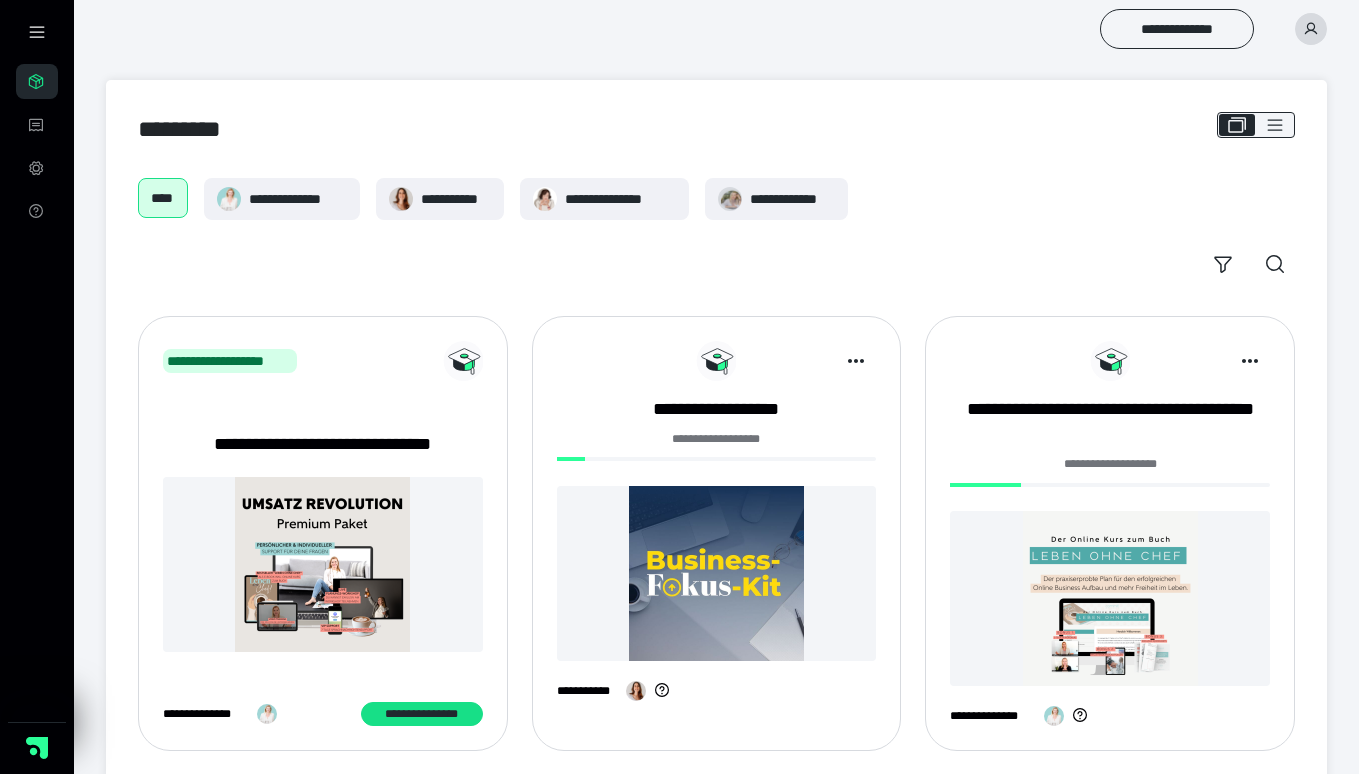 click at bounding box center [717, 573] 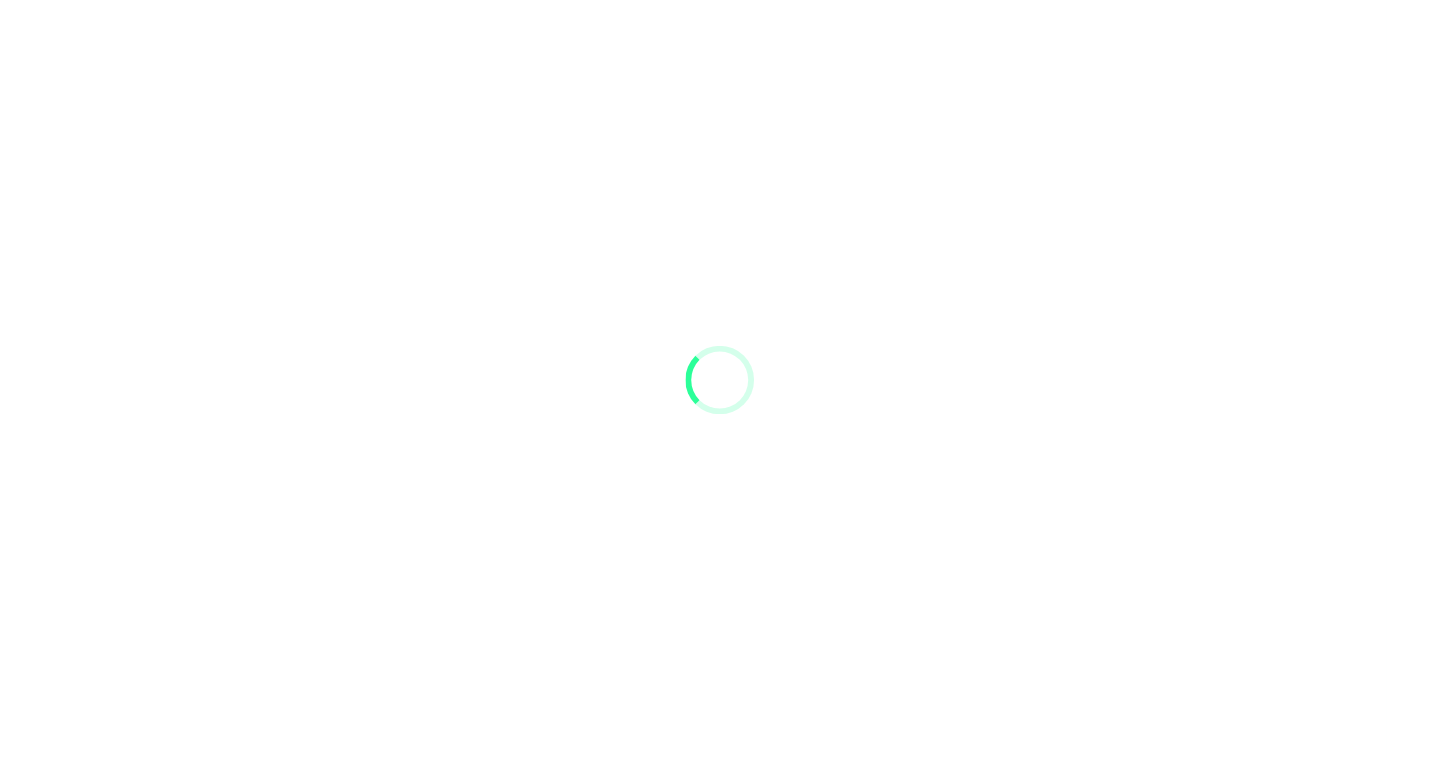 scroll, scrollTop: 0, scrollLeft: 0, axis: both 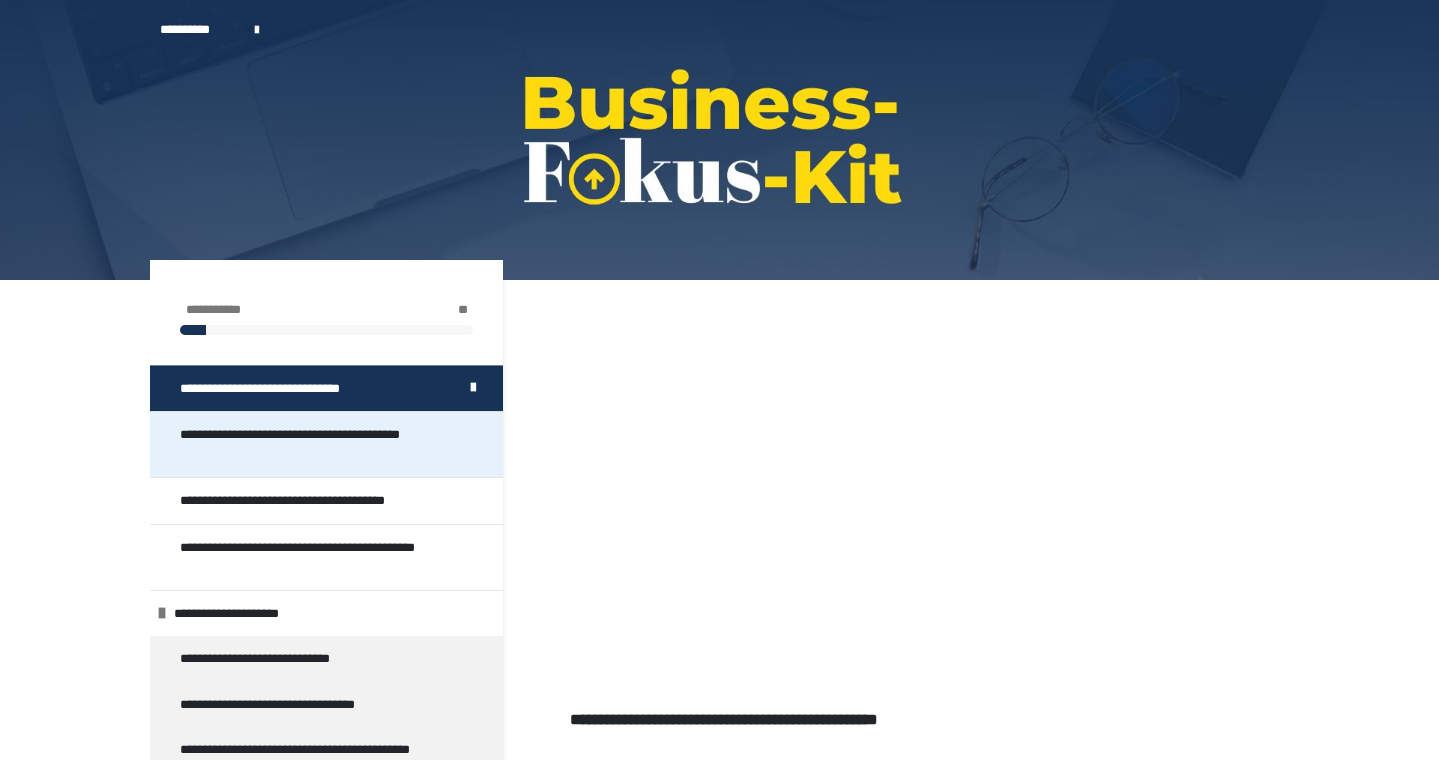 click on "**********" at bounding box center (318, 444) 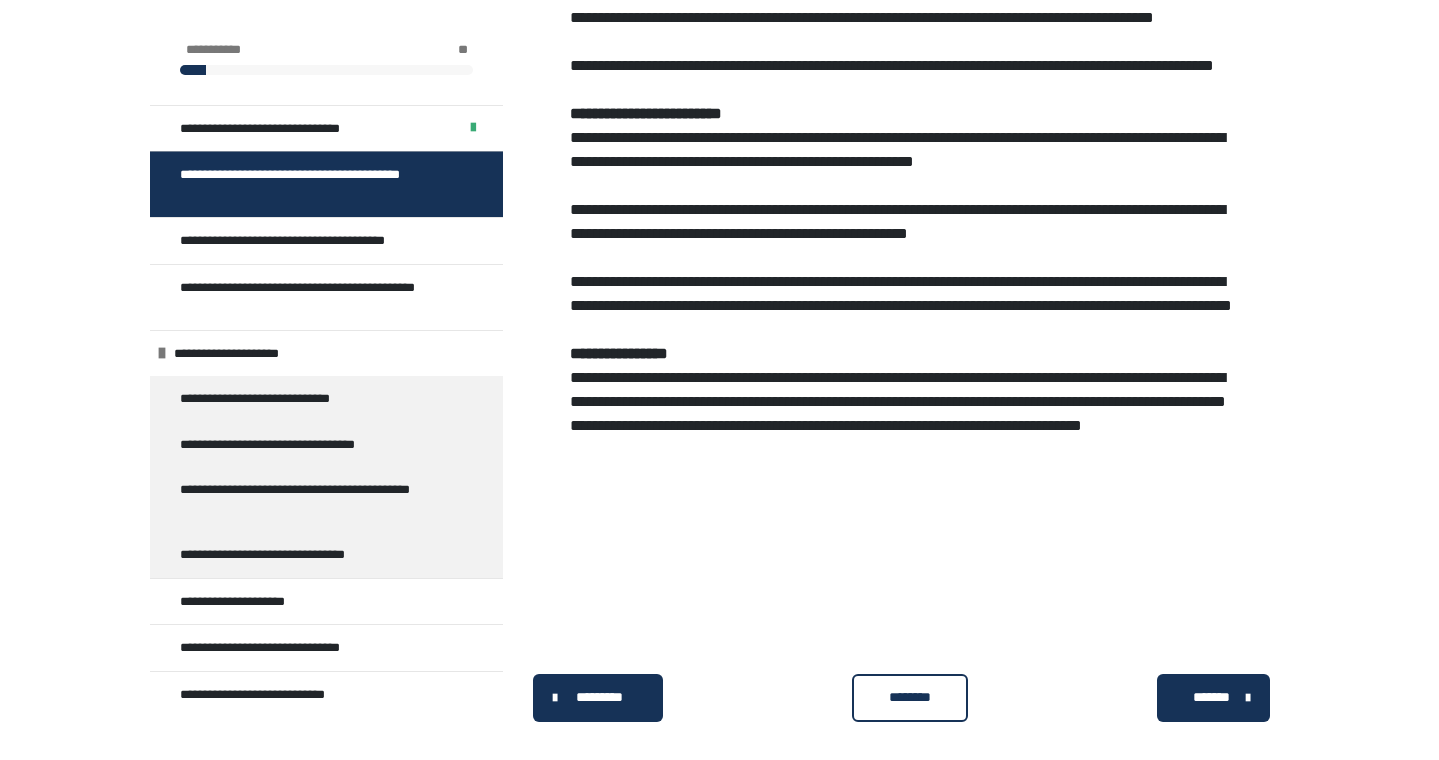 scroll, scrollTop: 928, scrollLeft: 0, axis: vertical 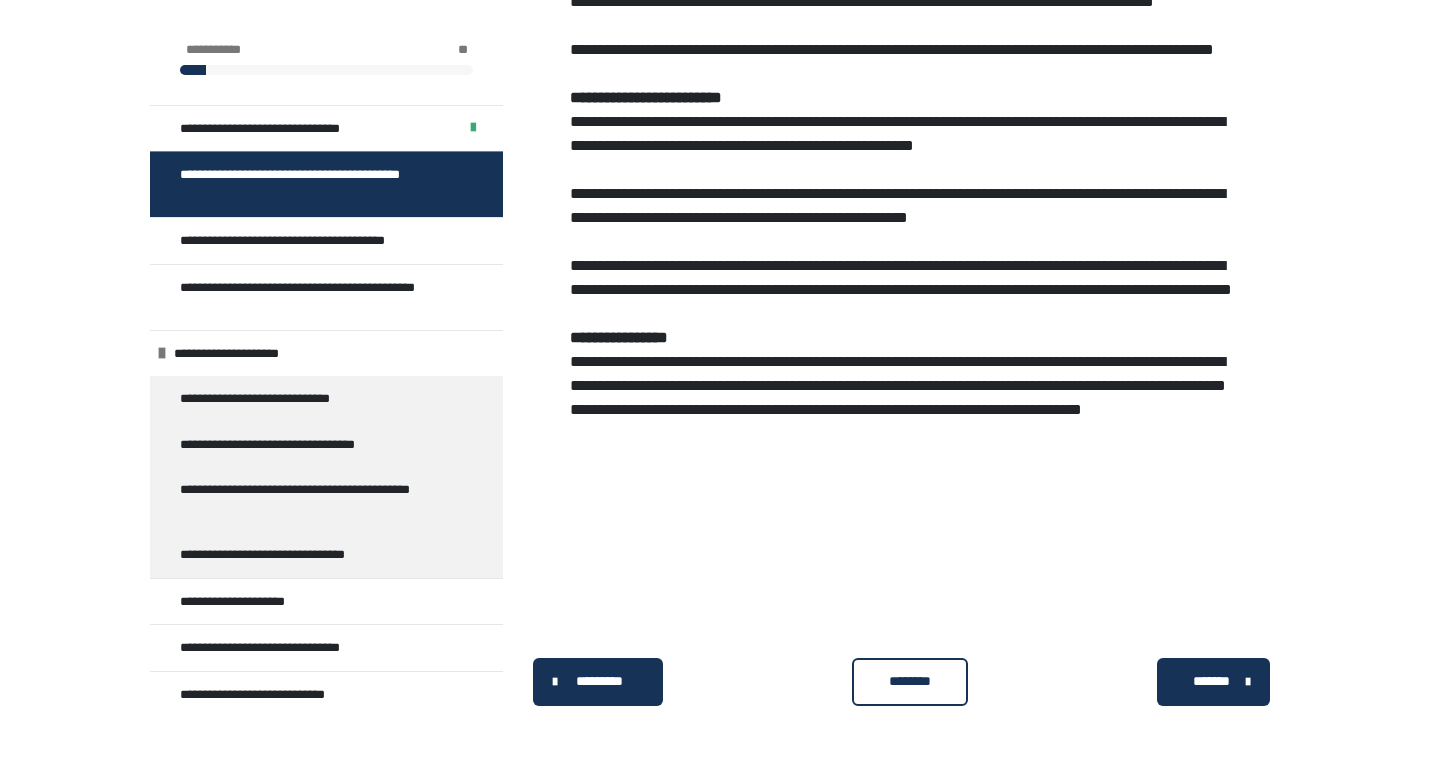 click on "********" at bounding box center (910, 682) 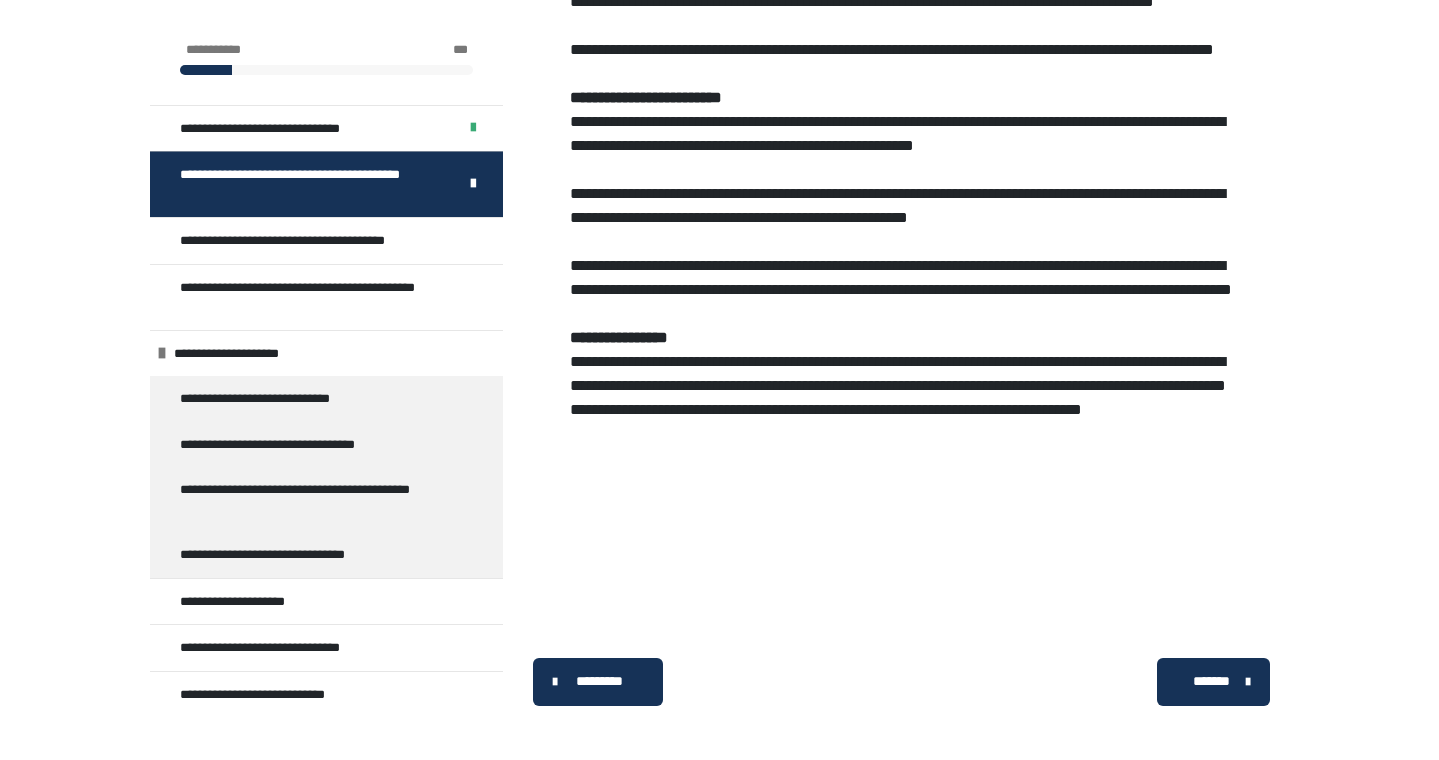 click on "*******" at bounding box center [1211, 681] 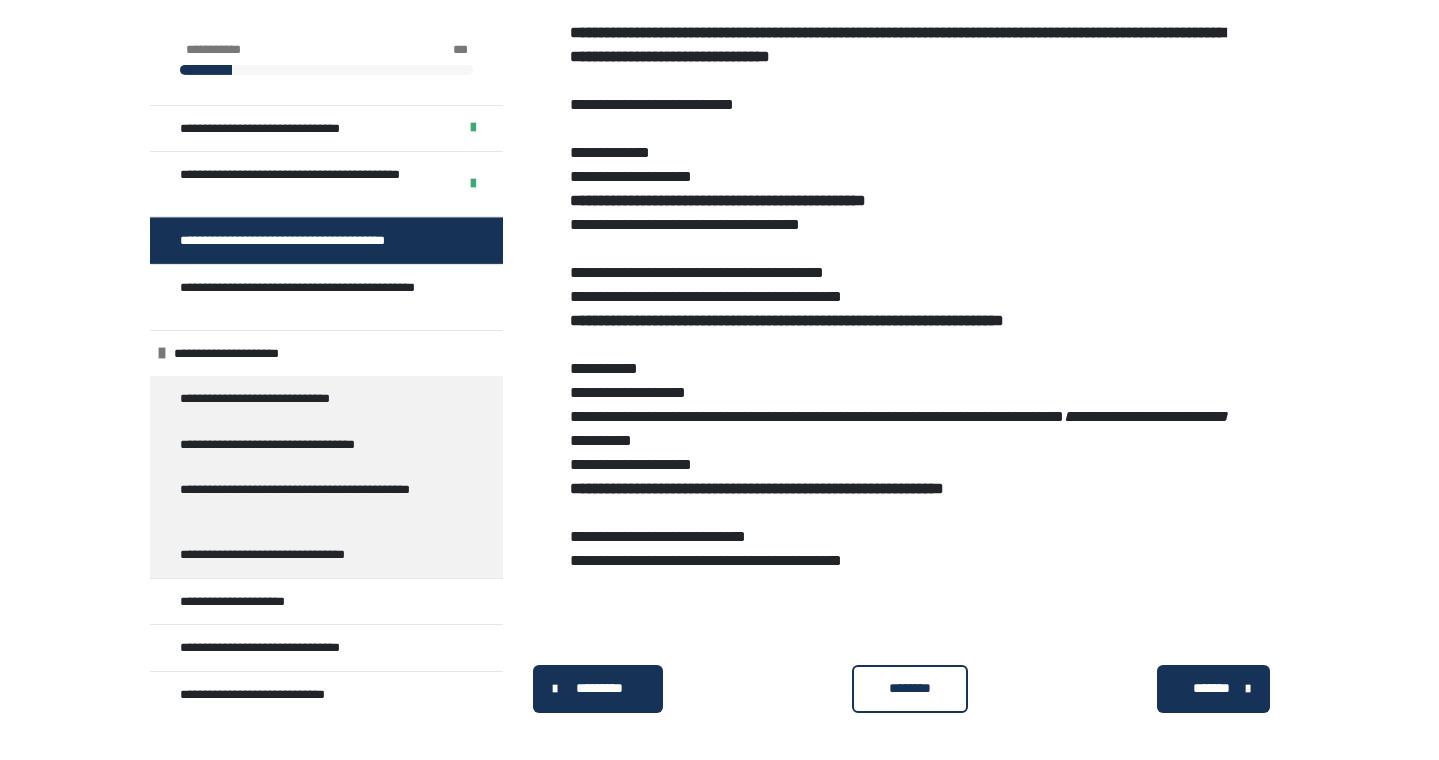 scroll, scrollTop: 1132, scrollLeft: 0, axis: vertical 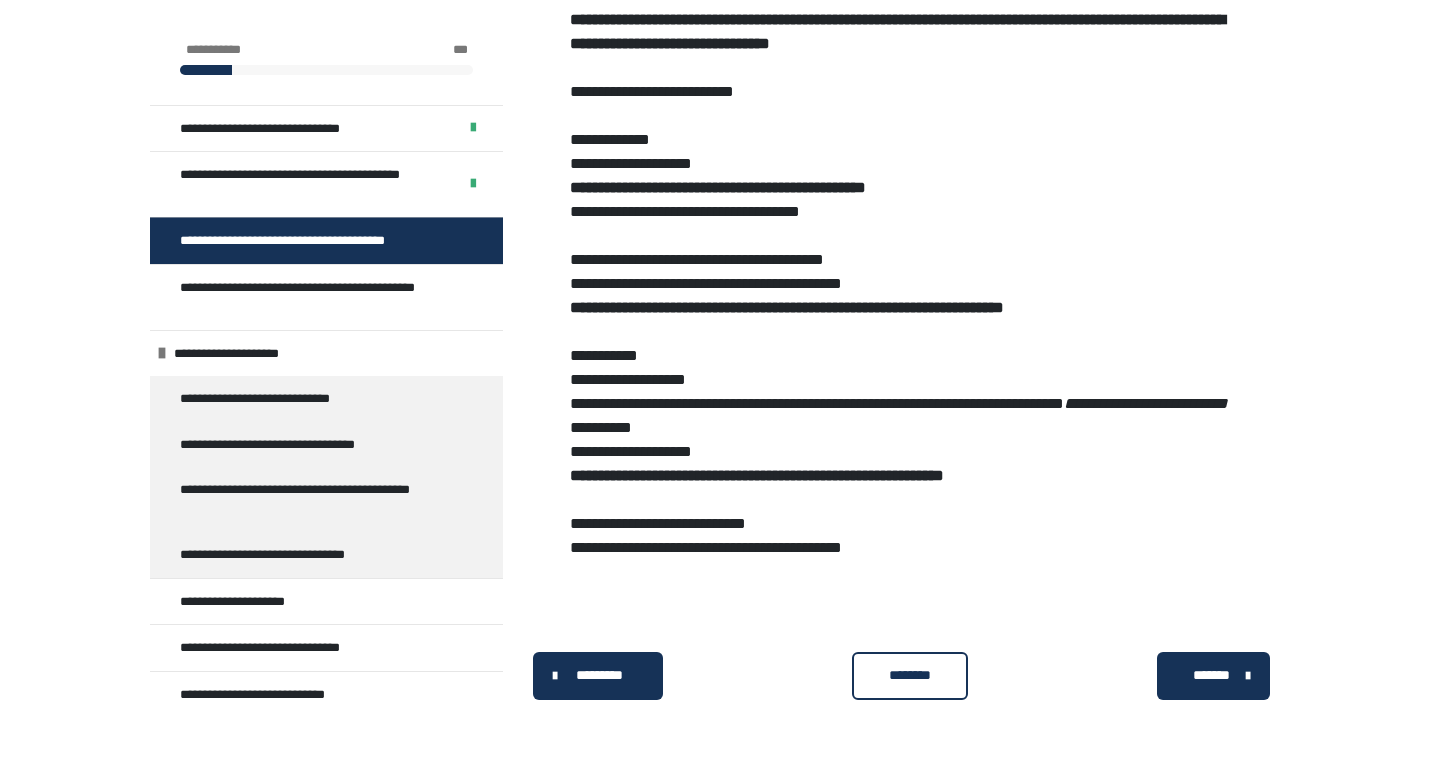 click on "********" at bounding box center [910, 675] 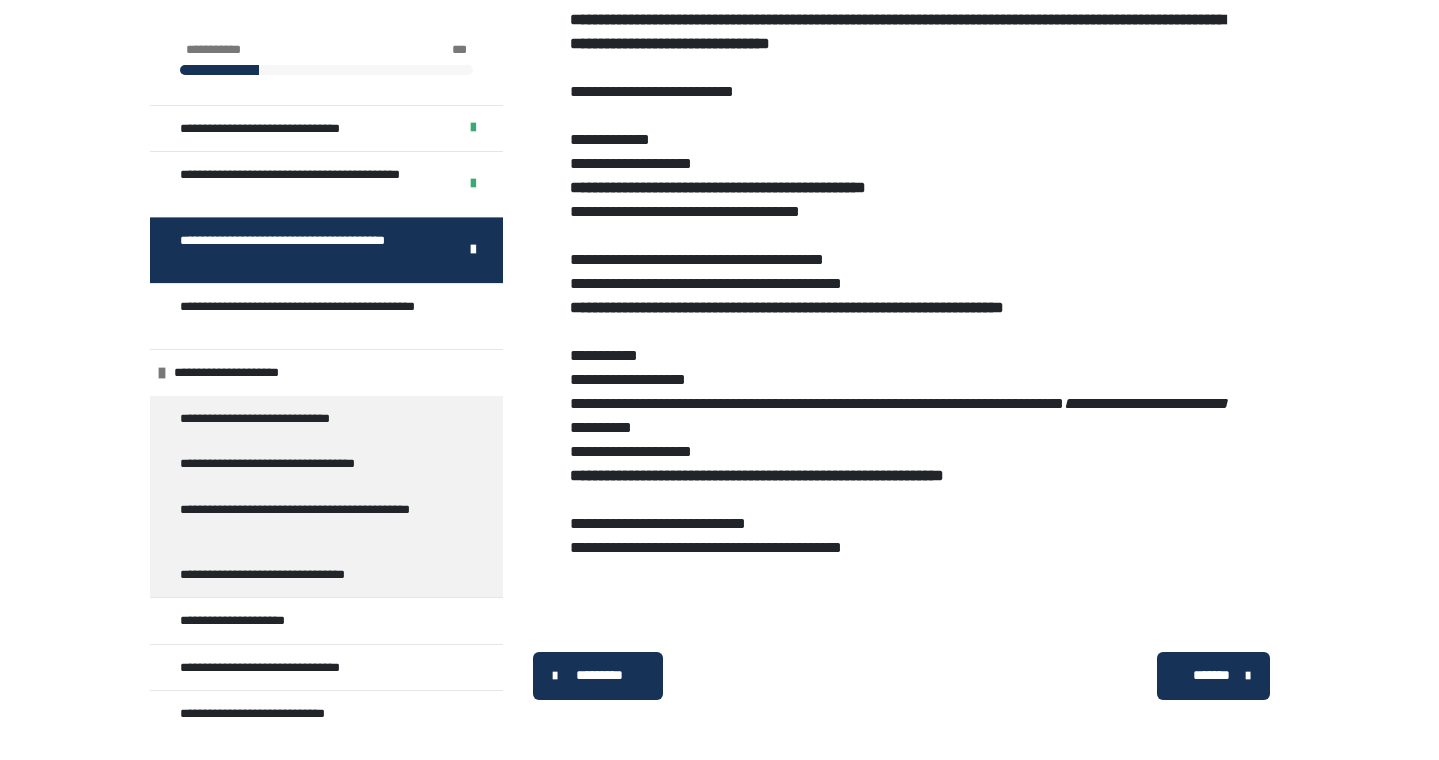 click on "*******" at bounding box center [1211, 675] 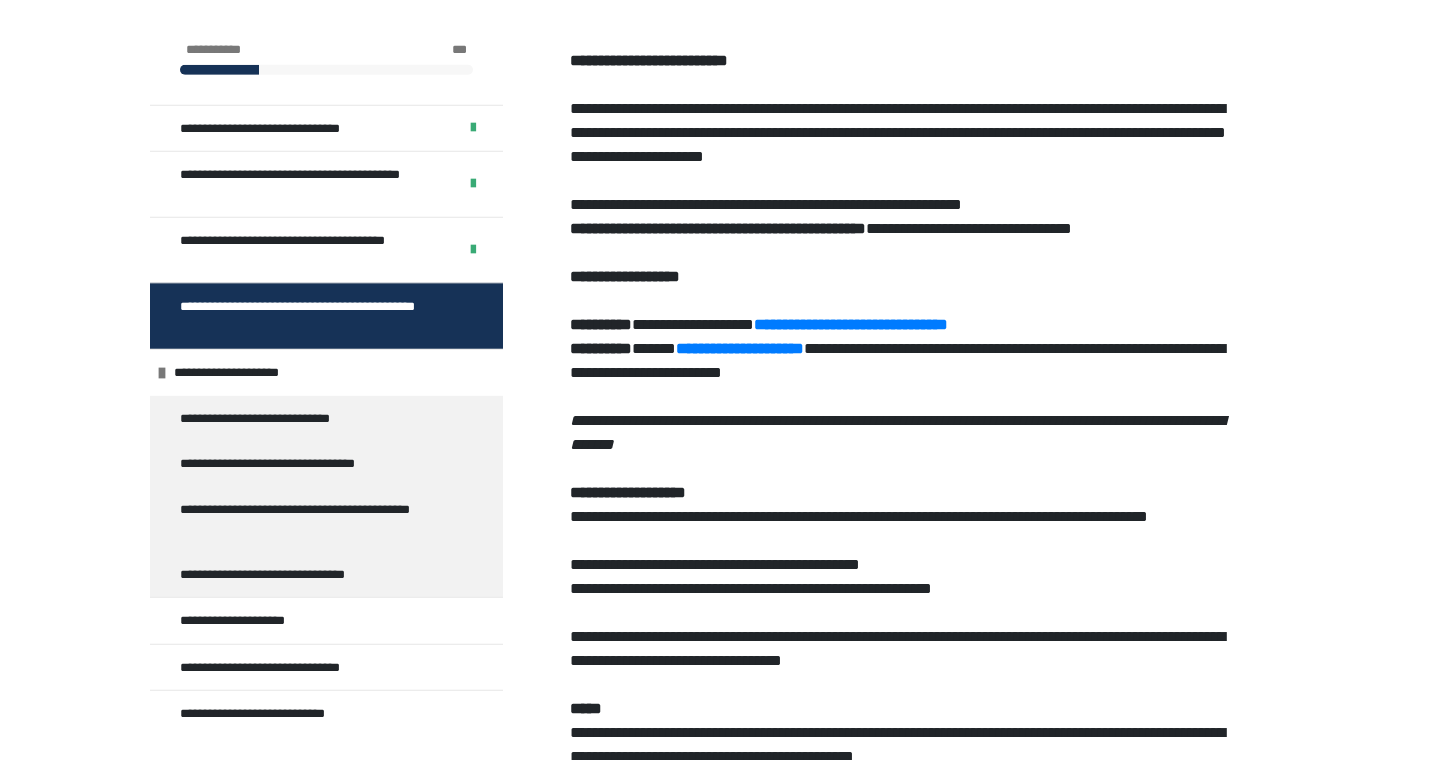 scroll, scrollTop: 300, scrollLeft: 0, axis: vertical 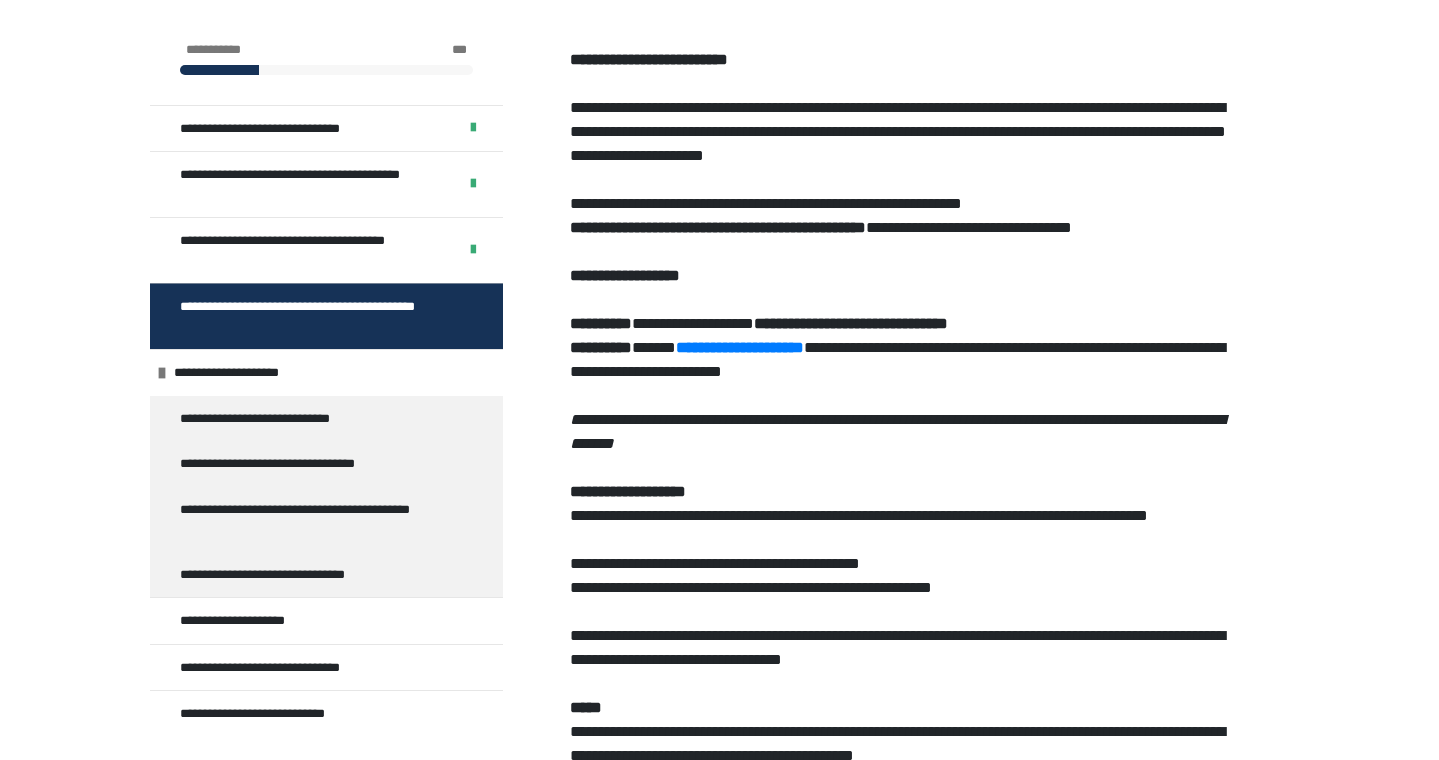 click on "**********" at bounding box center [851, 323] 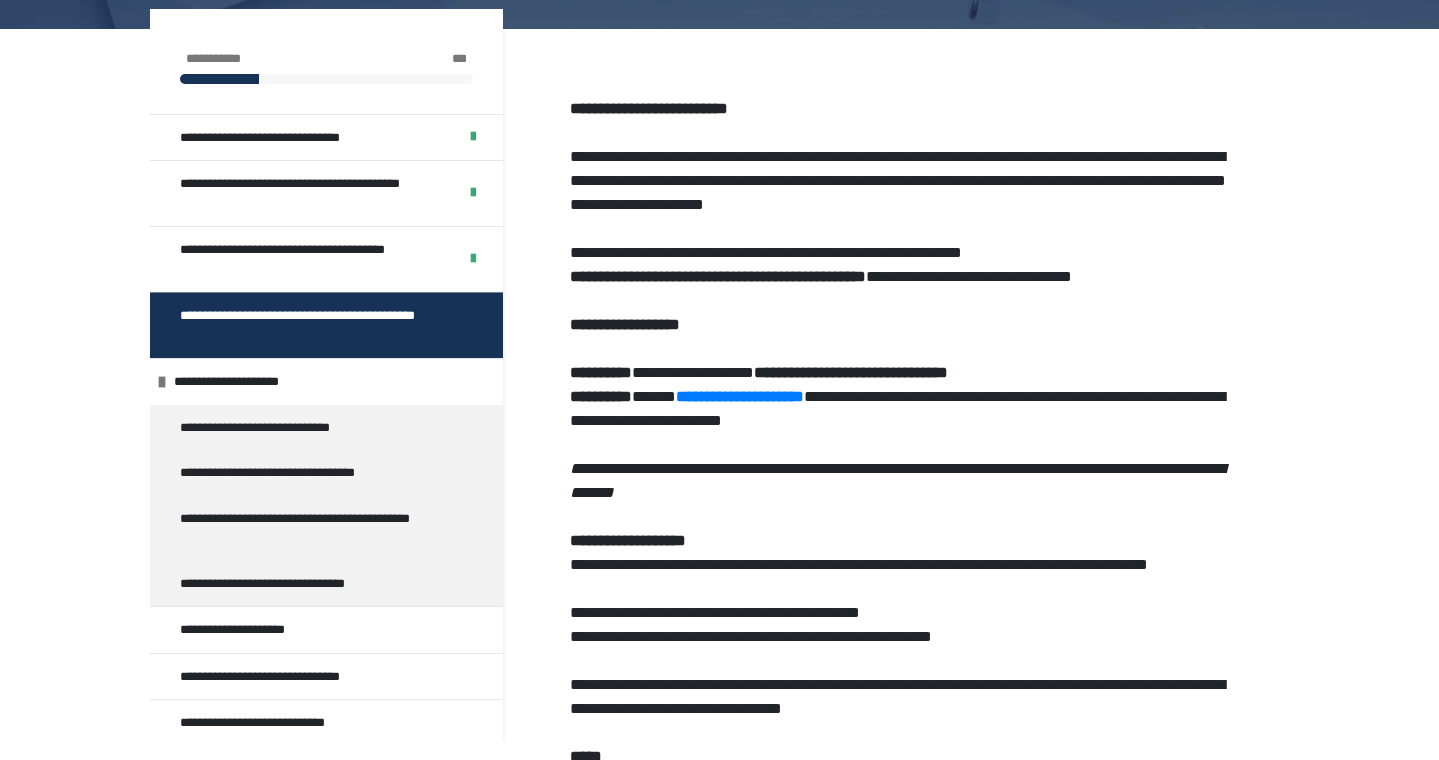 scroll, scrollTop: 380, scrollLeft: 0, axis: vertical 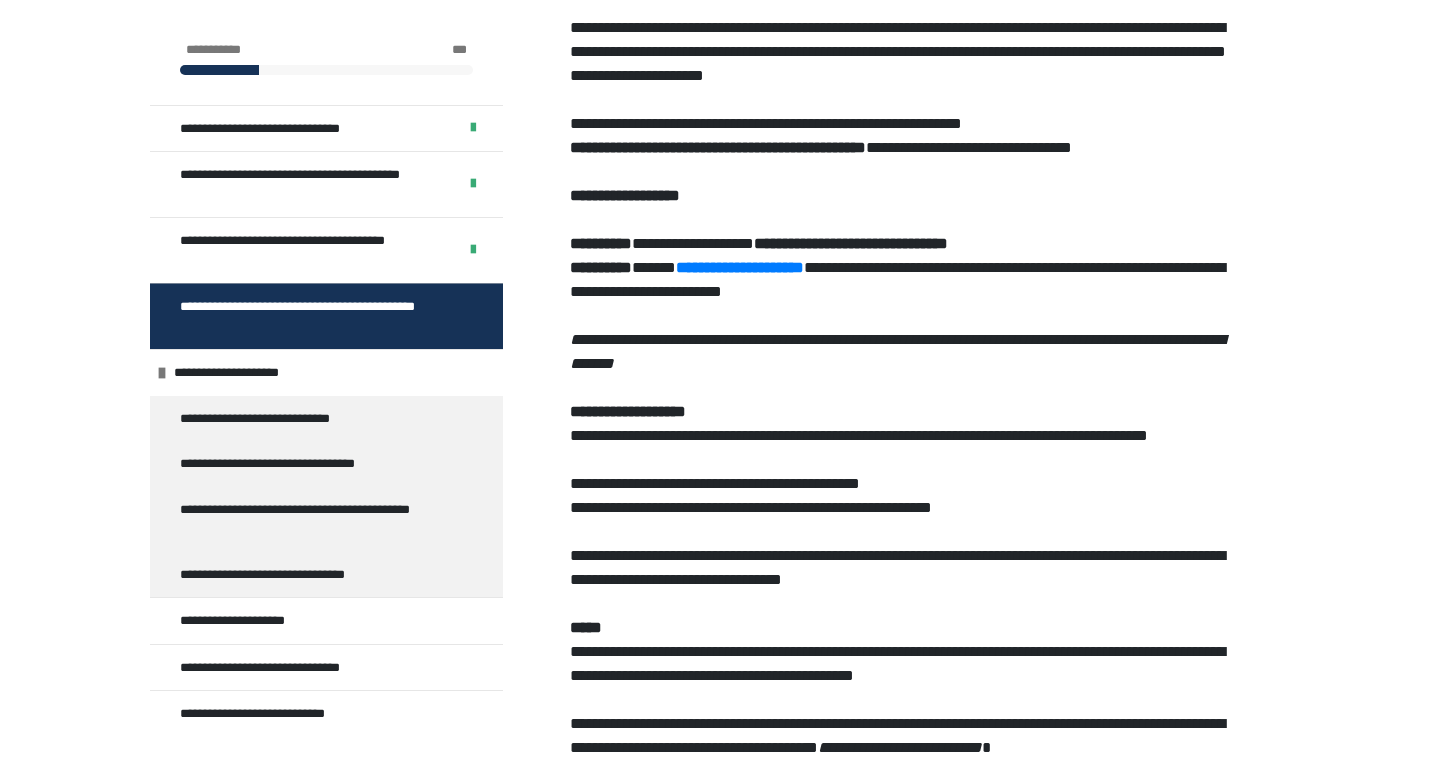 click on "**********" at bounding box center (851, 243) 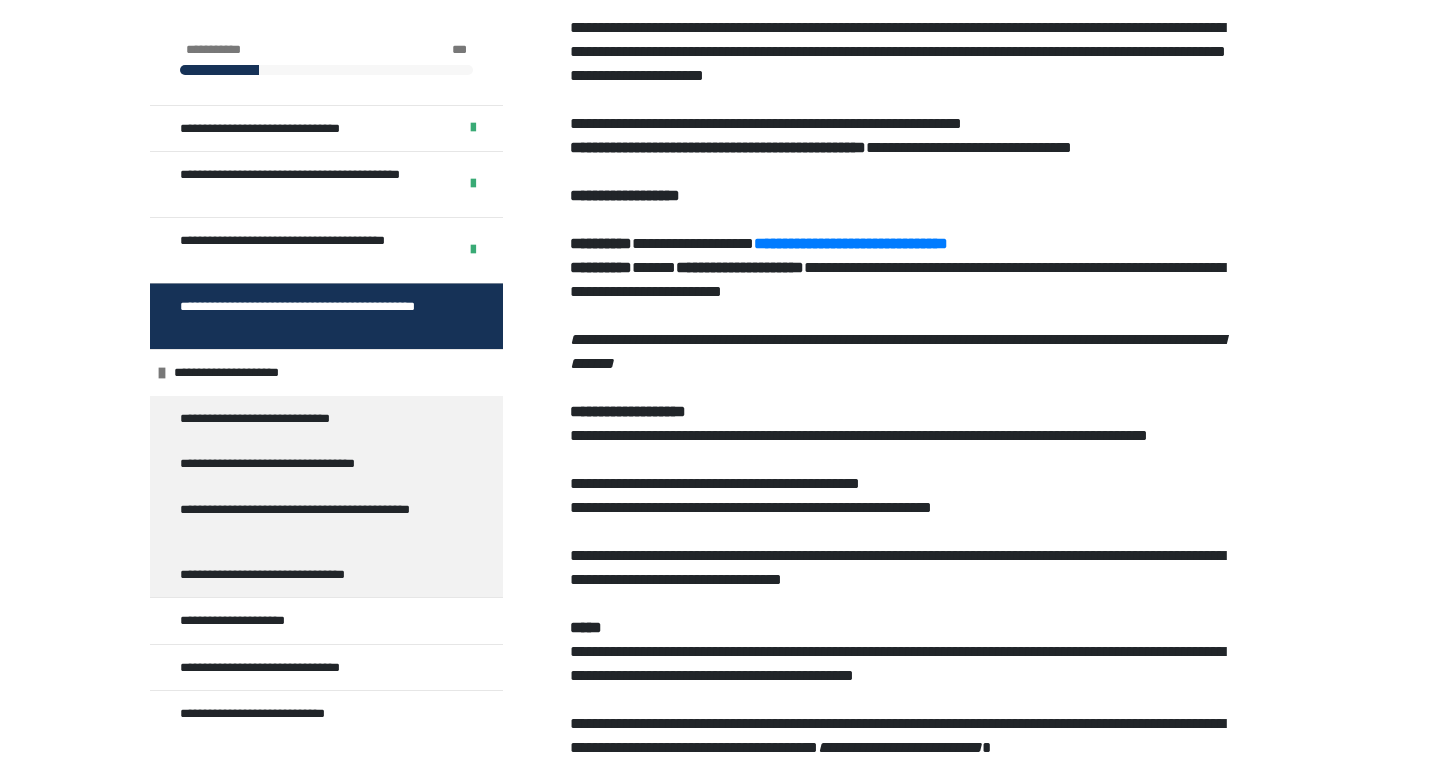 click on "**********" at bounding box center (740, 267) 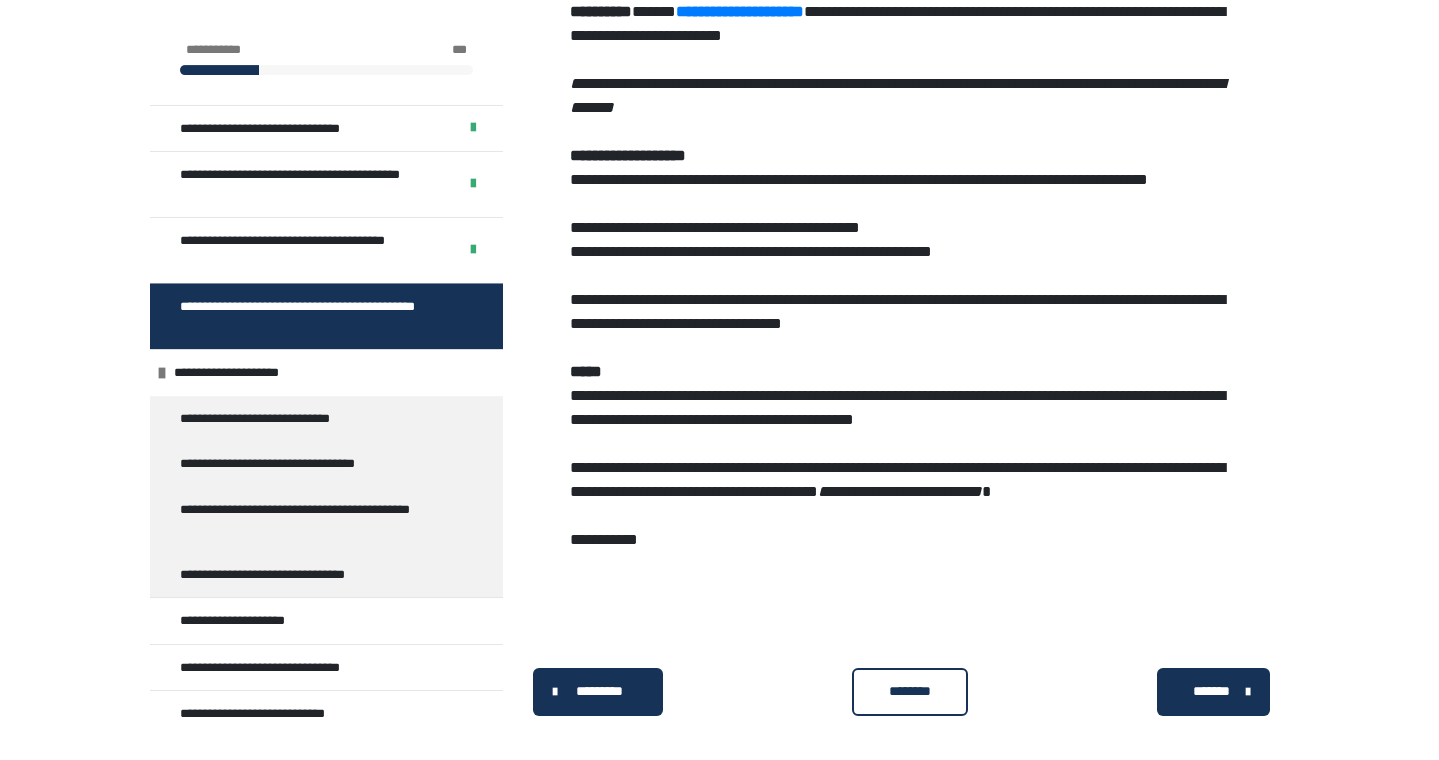 scroll, scrollTop: 652, scrollLeft: 0, axis: vertical 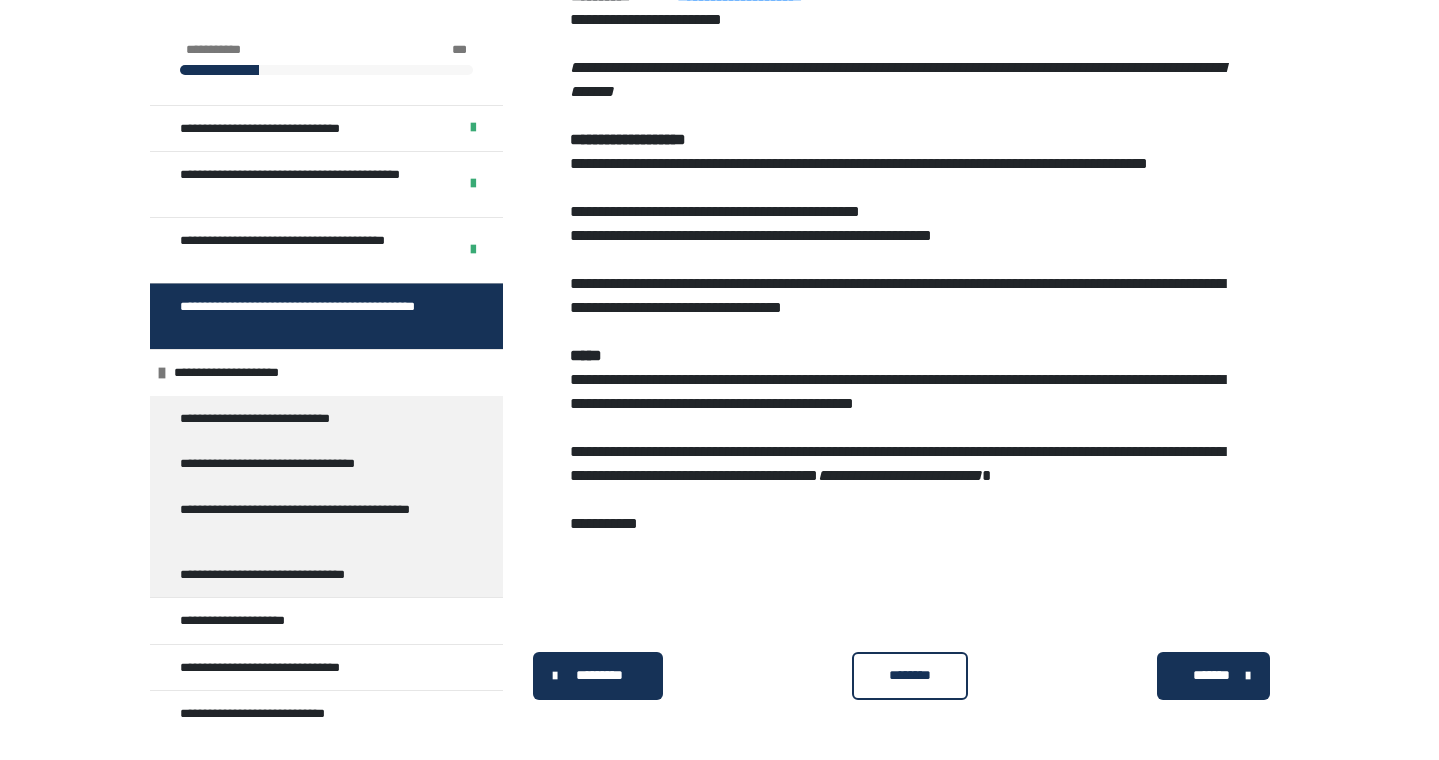 click on "********" at bounding box center (910, 675) 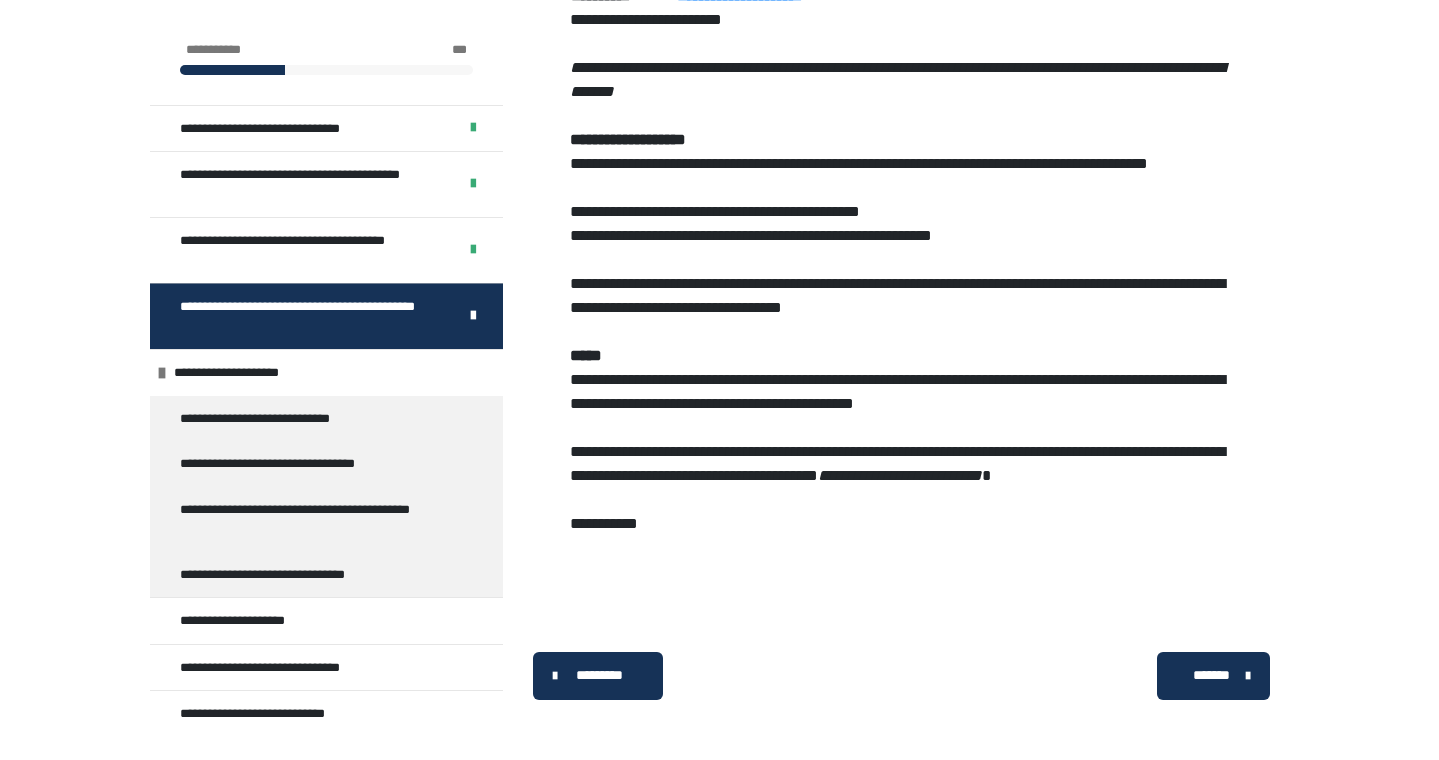 click on "*******" at bounding box center (1213, 676) 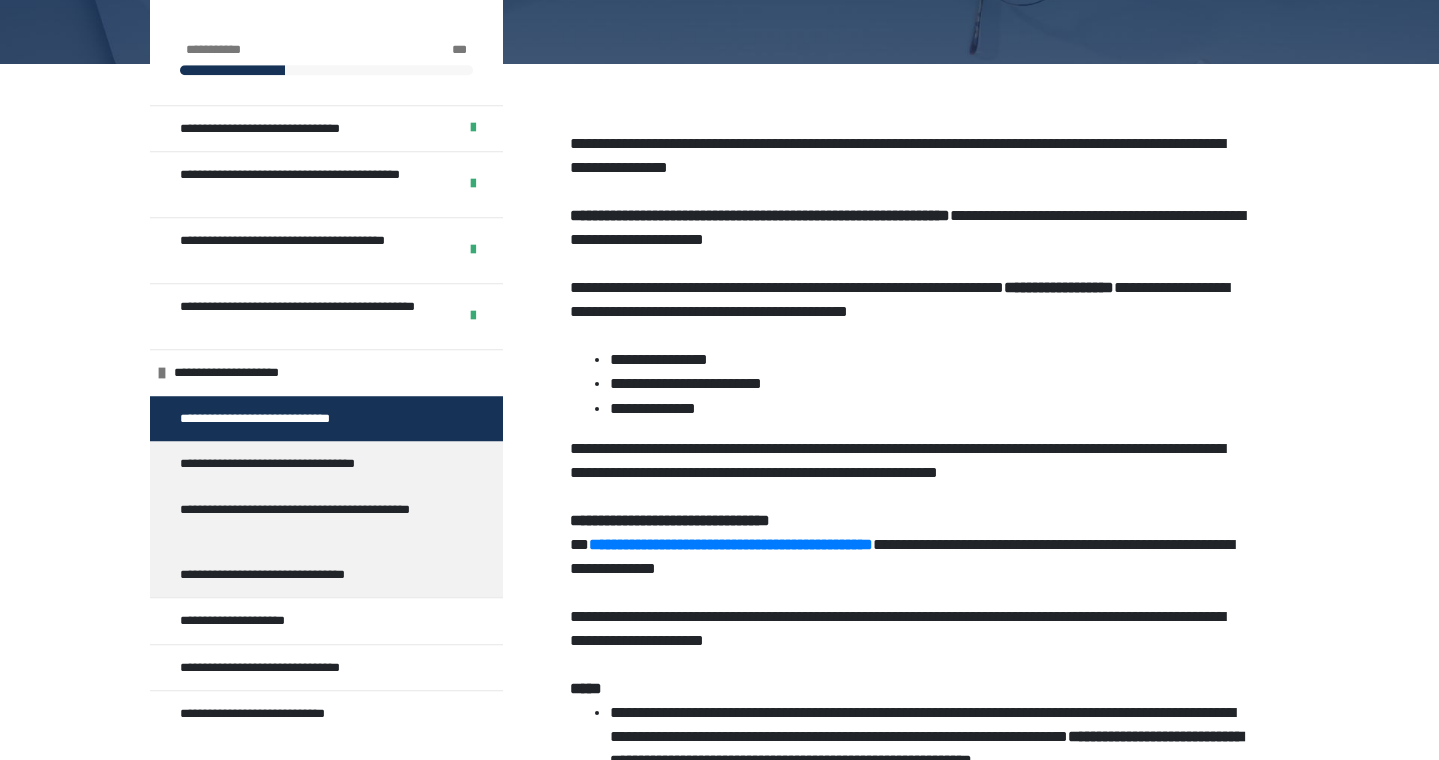 scroll, scrollTop: 334, scrollLeft: 0, axis: vertical 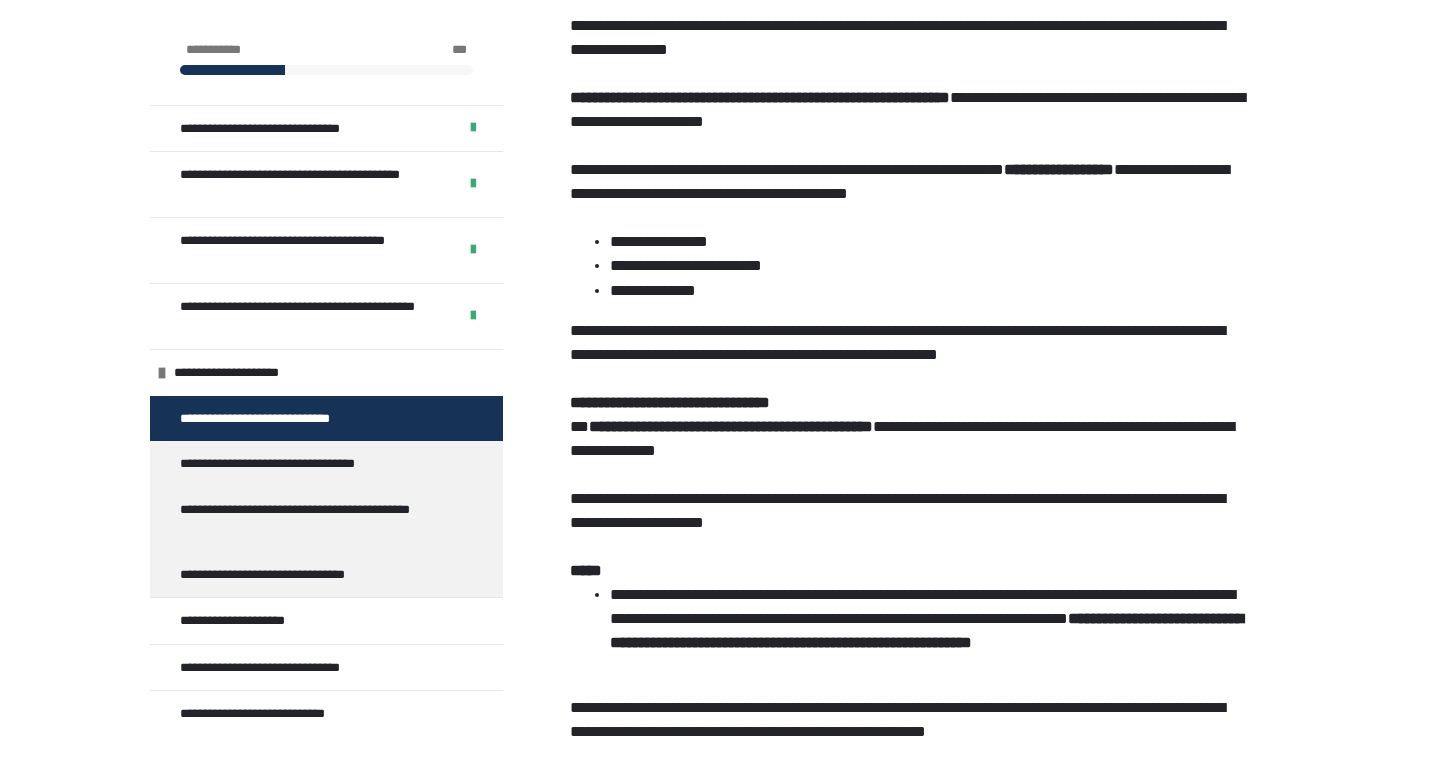 click on "**********" at bounding box center (731, 426) 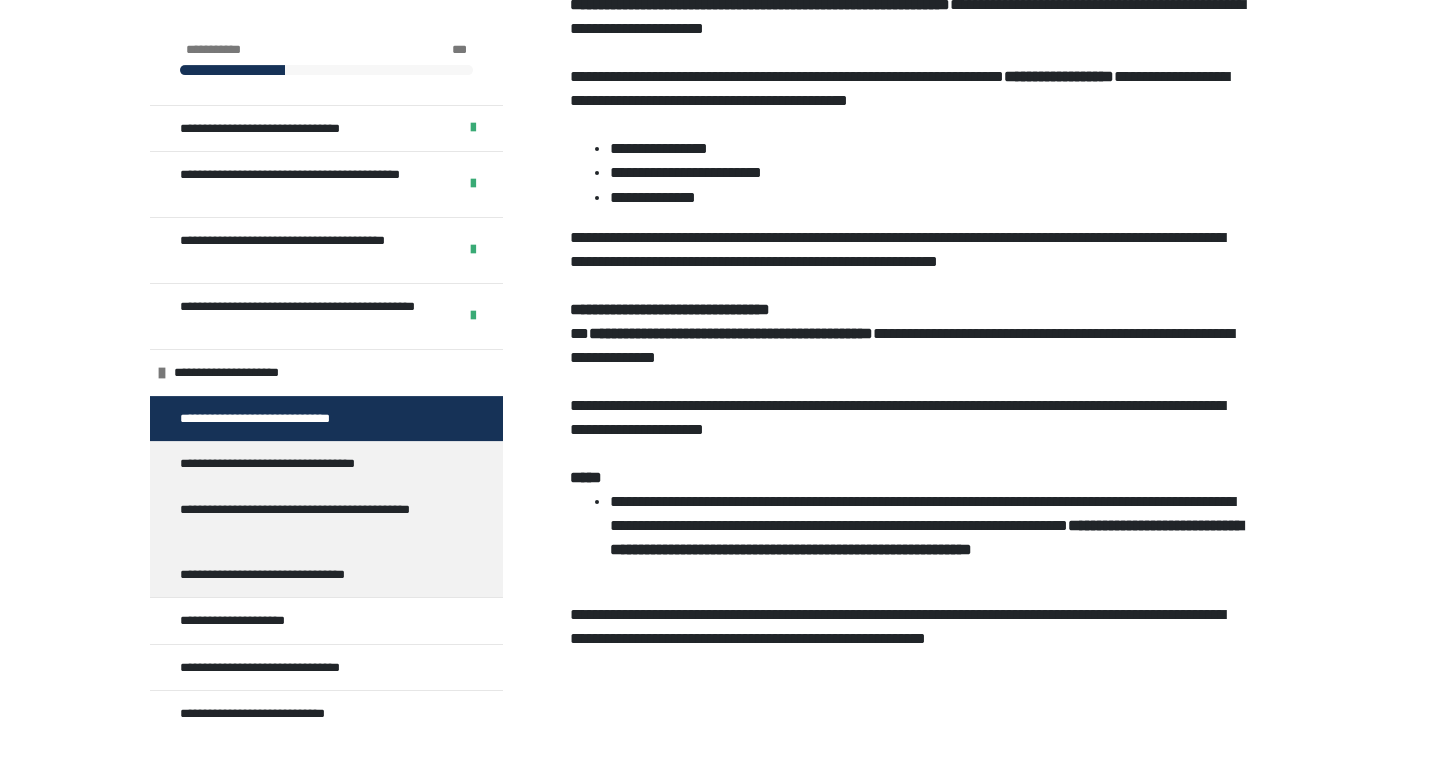 scroll, scrollTop: 542, scrollLeft: 0, axis: vertical 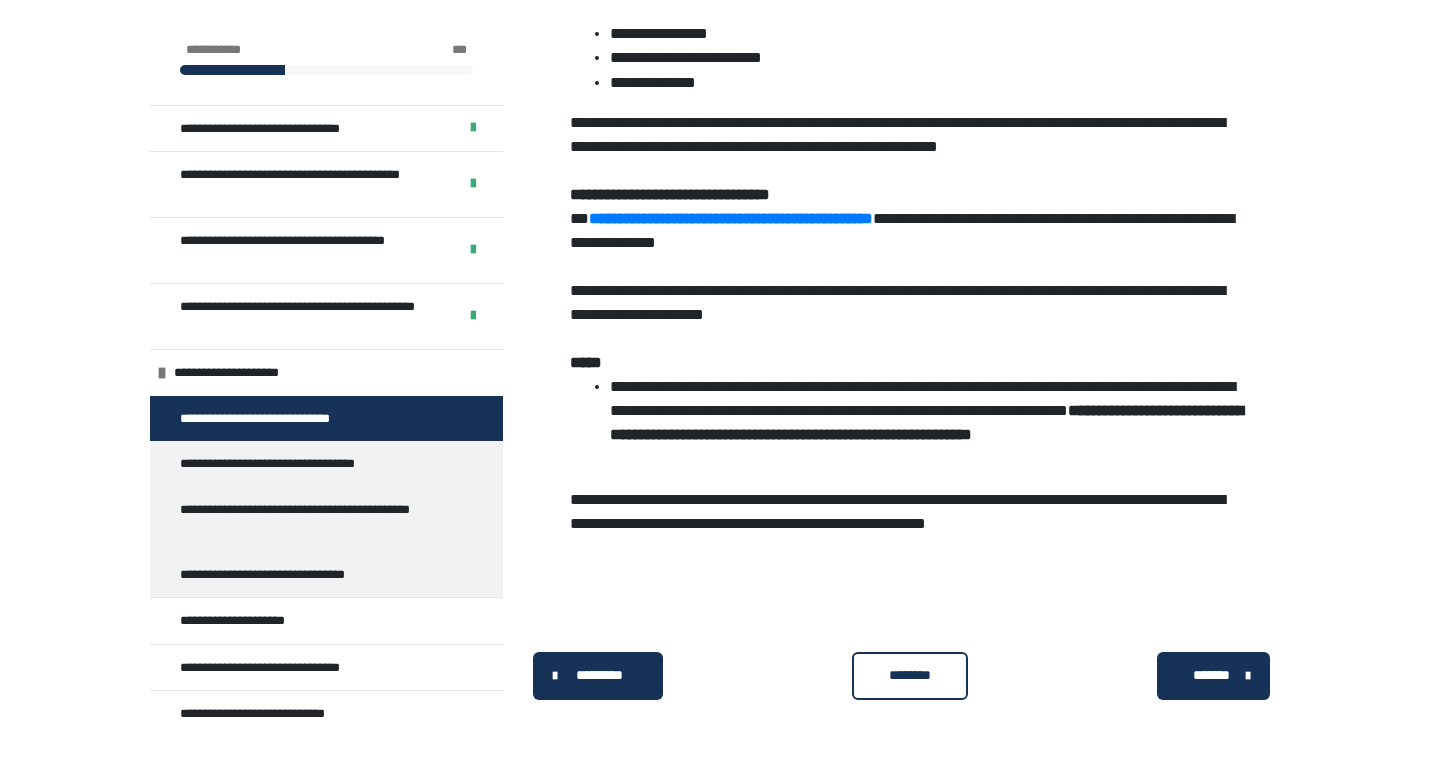 click on "********" at bounding box center [910, 676] 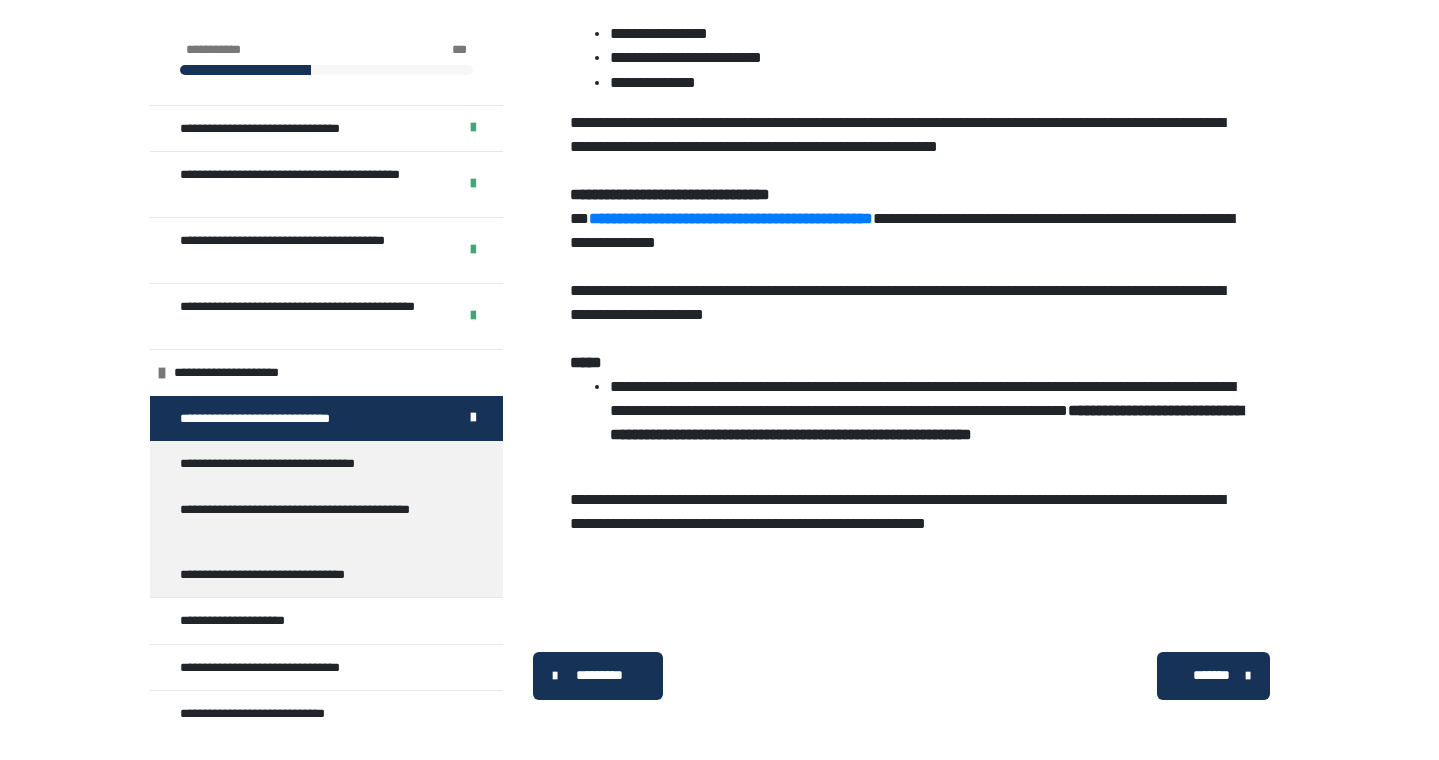click on "*******" at bounding box center [1211, 675] 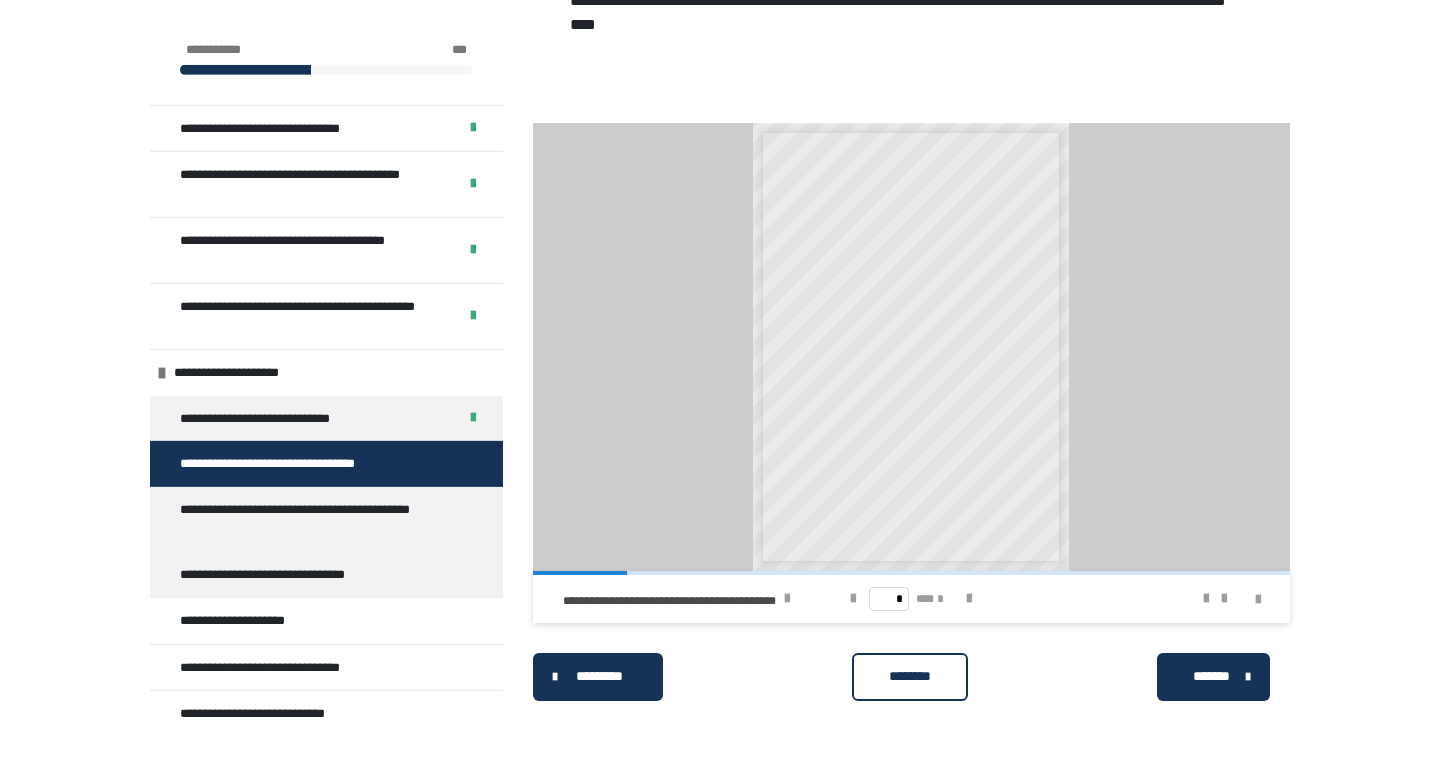 scroll, scrollTop: 504, scrollLeft: 0, axis: vertical 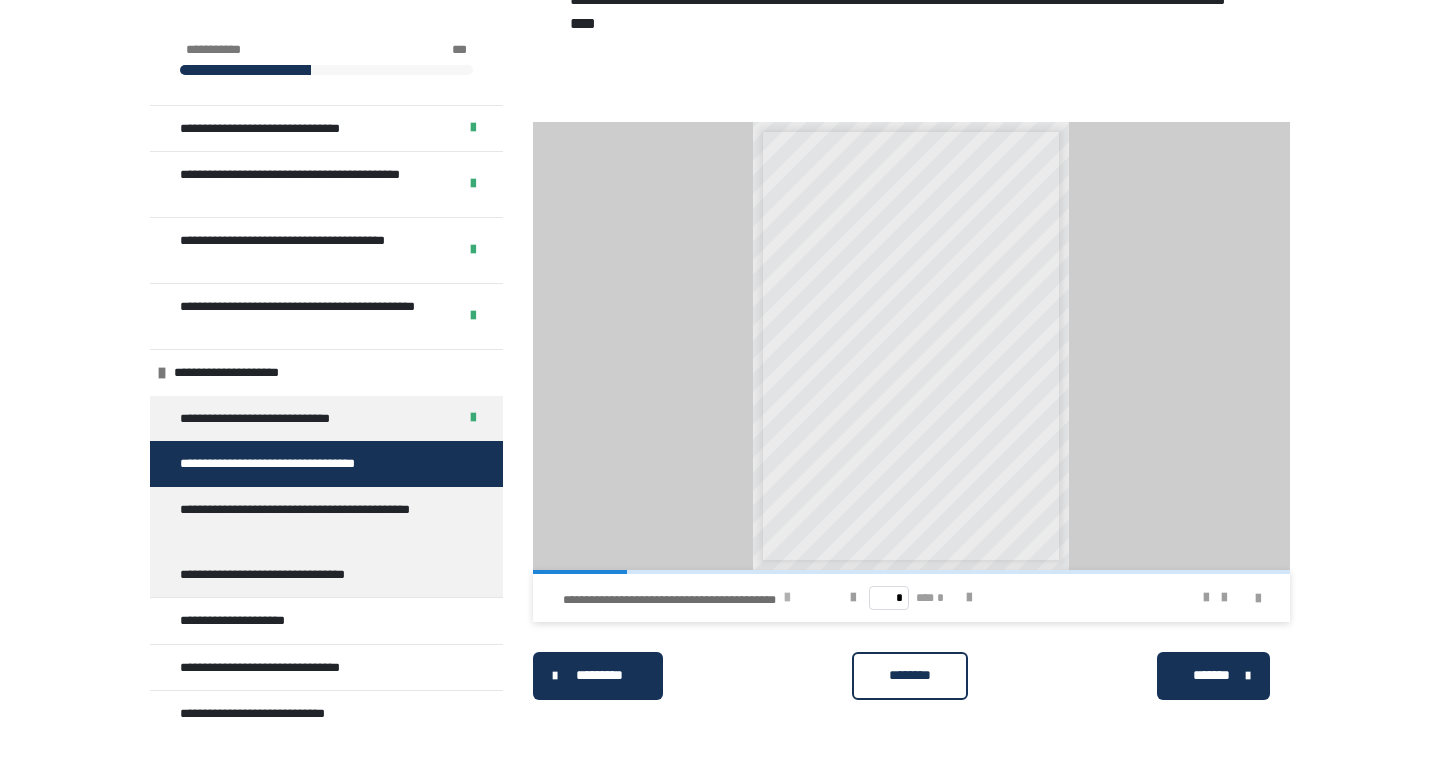 click at bounding box center (787, 598) 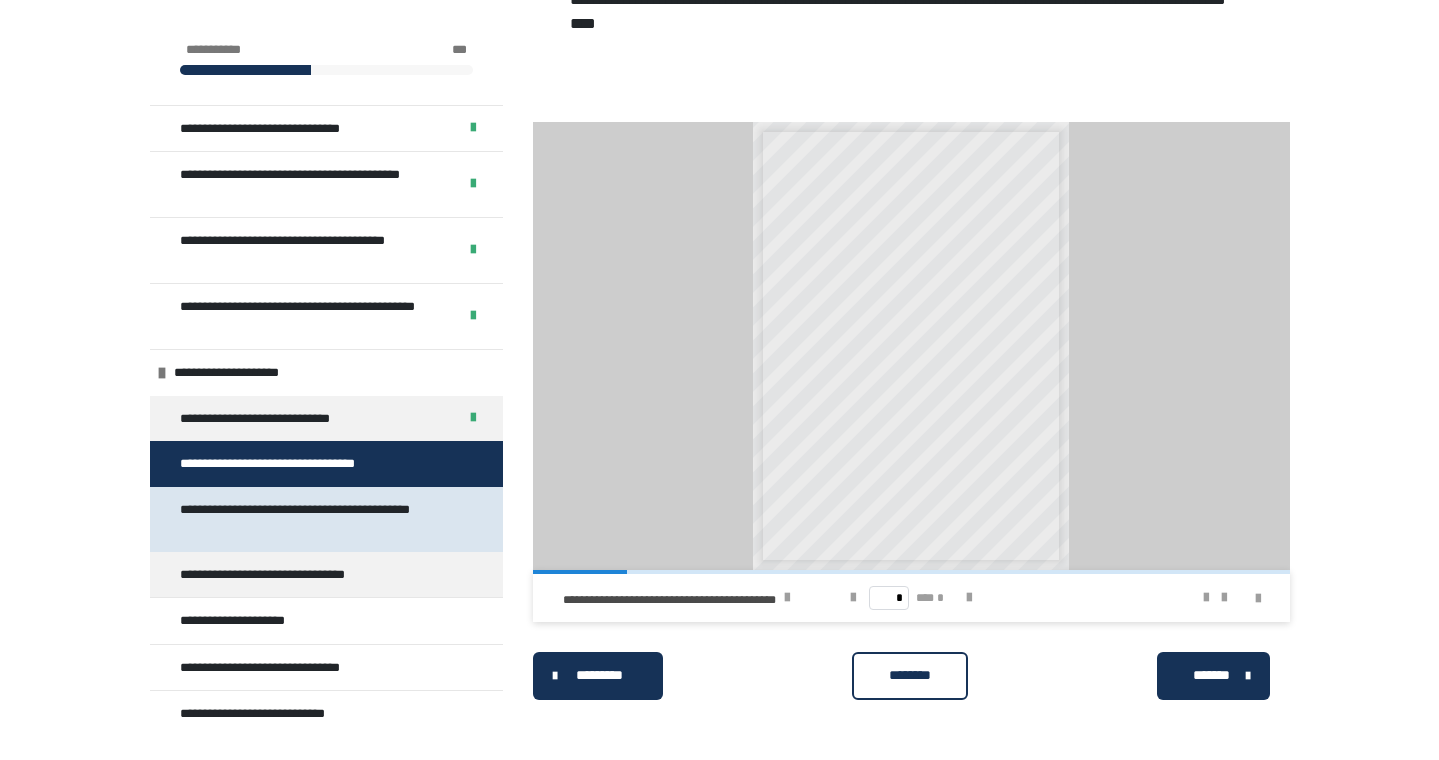 click on "**********" at bounding box center [318, 519] 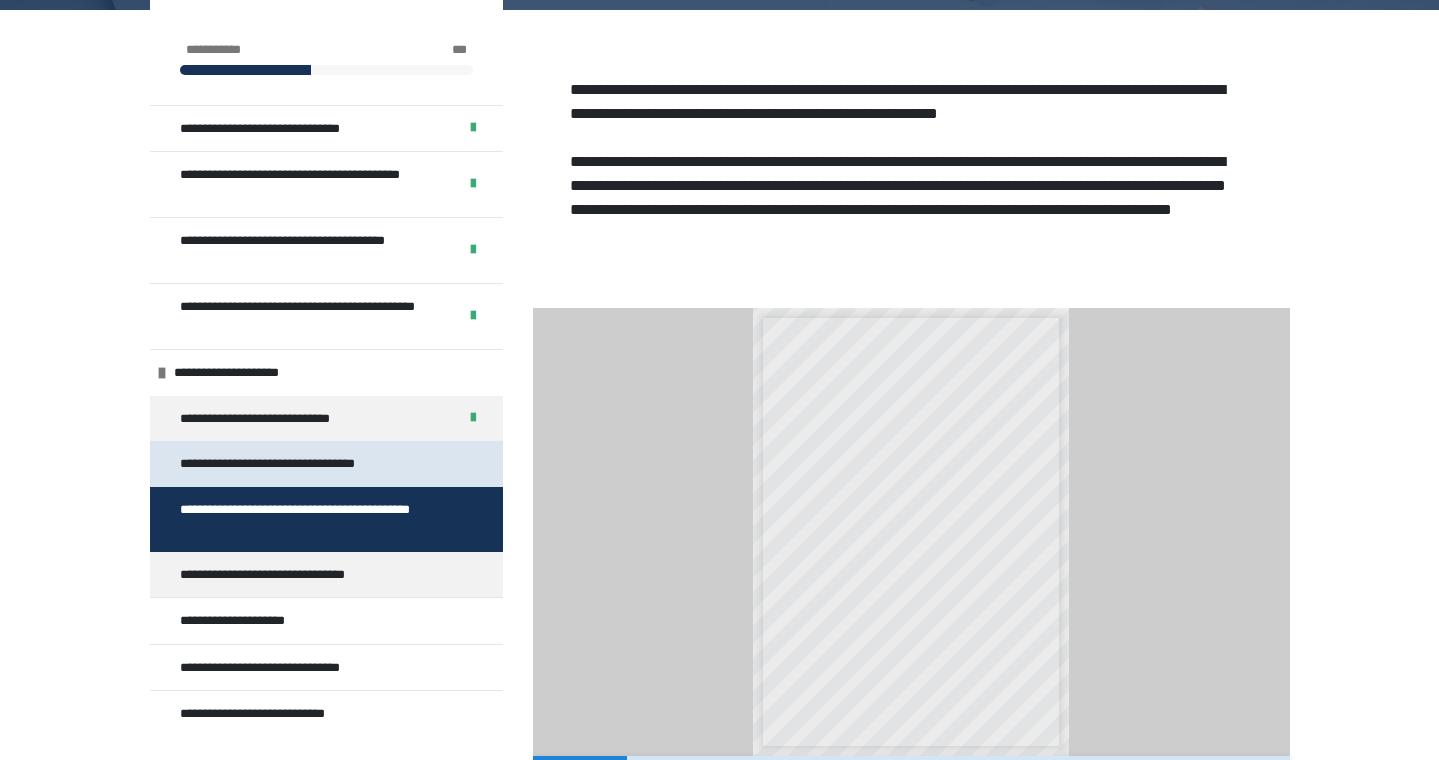 click on "**********" at bounding box center [302, 464] 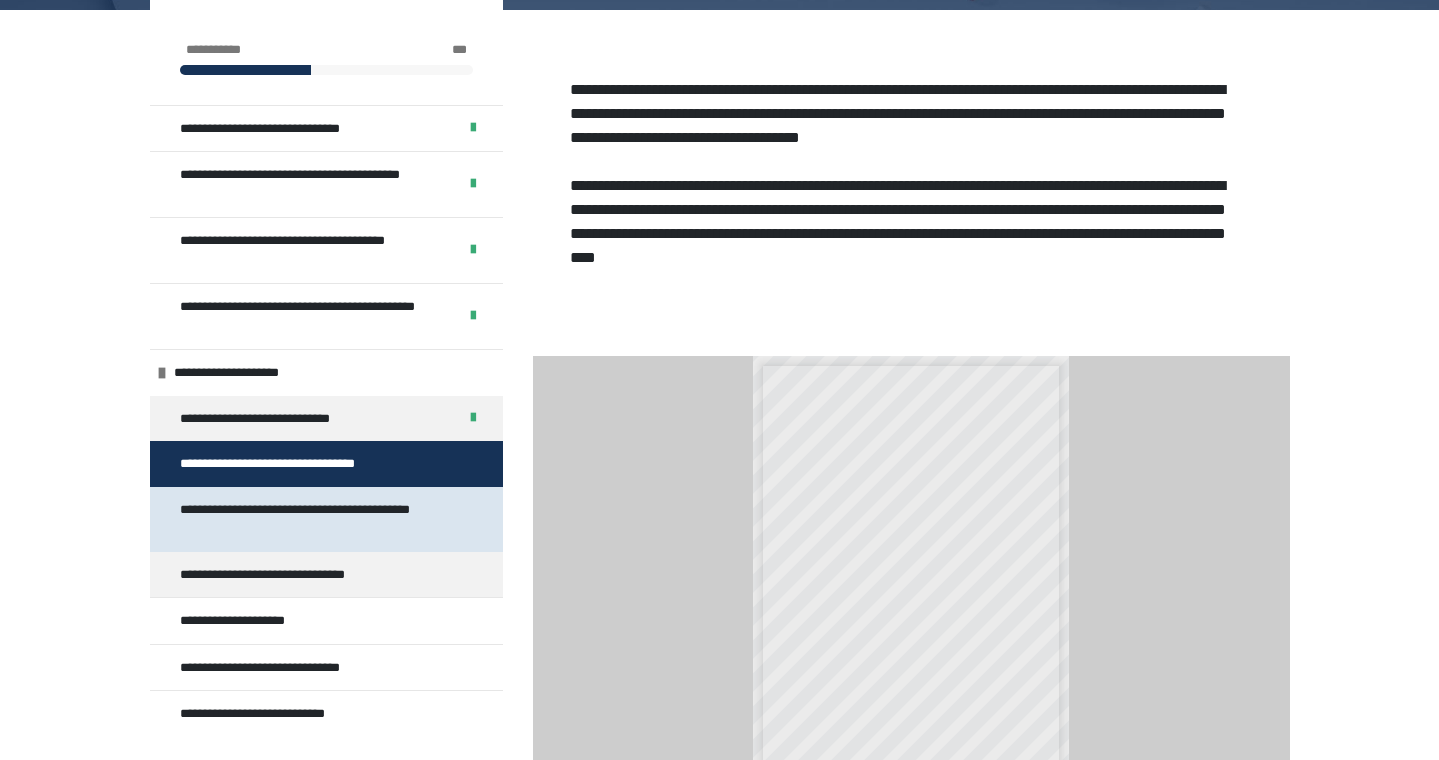 click on "**********" at bounding box center [318, 519] 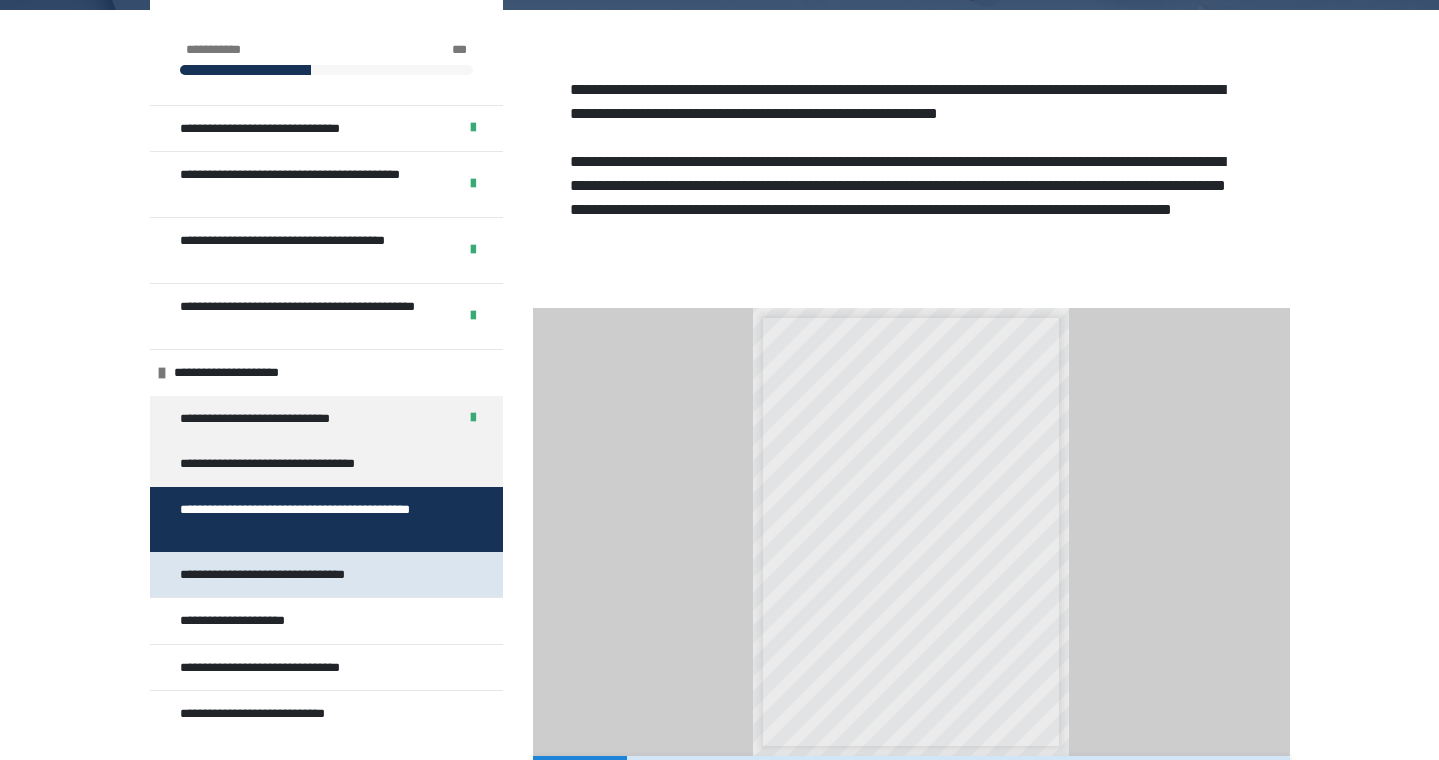 click on "**********" at bounding box center [296, 575] 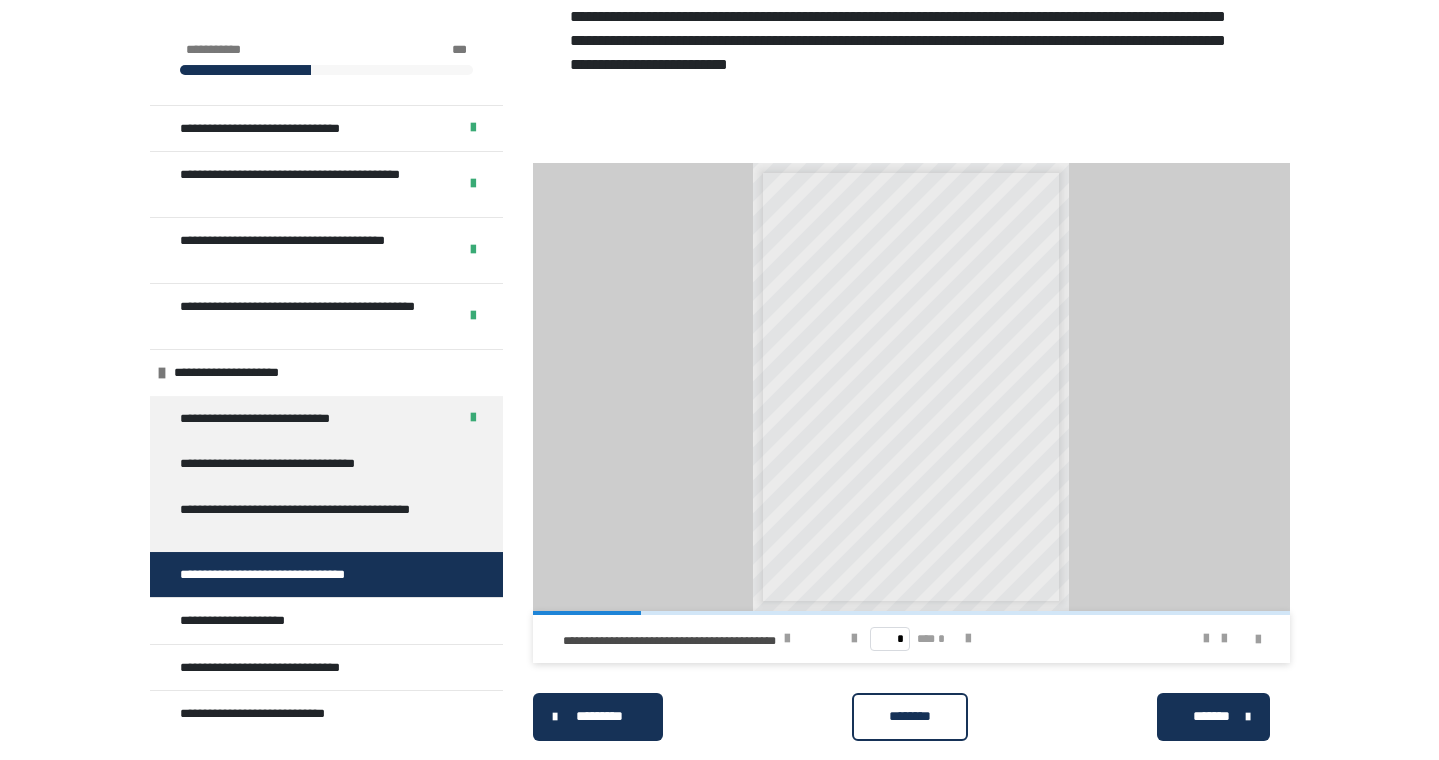 scroll, scrollTop: 446, scrollLeft: 0, axis: vertical 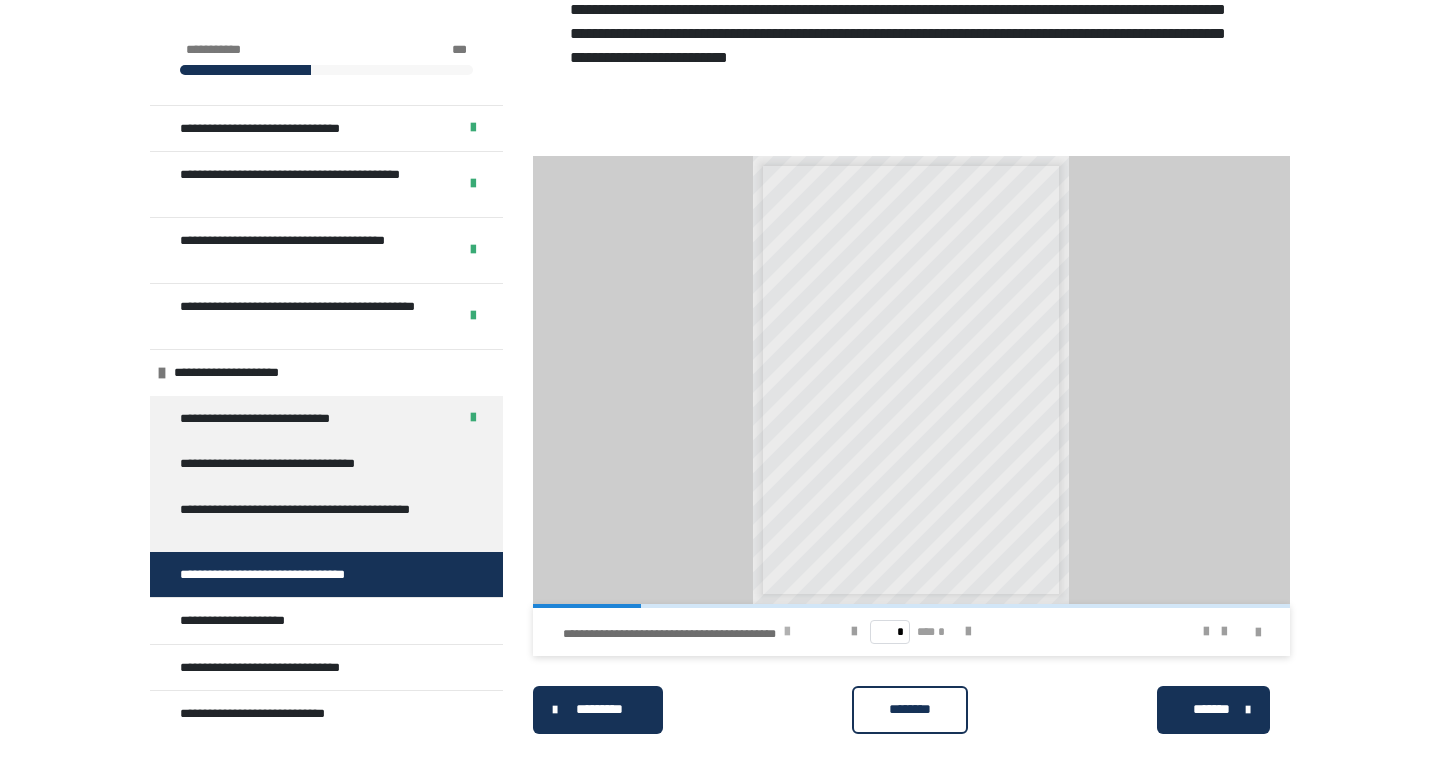 click at bounding box center [787, 632] 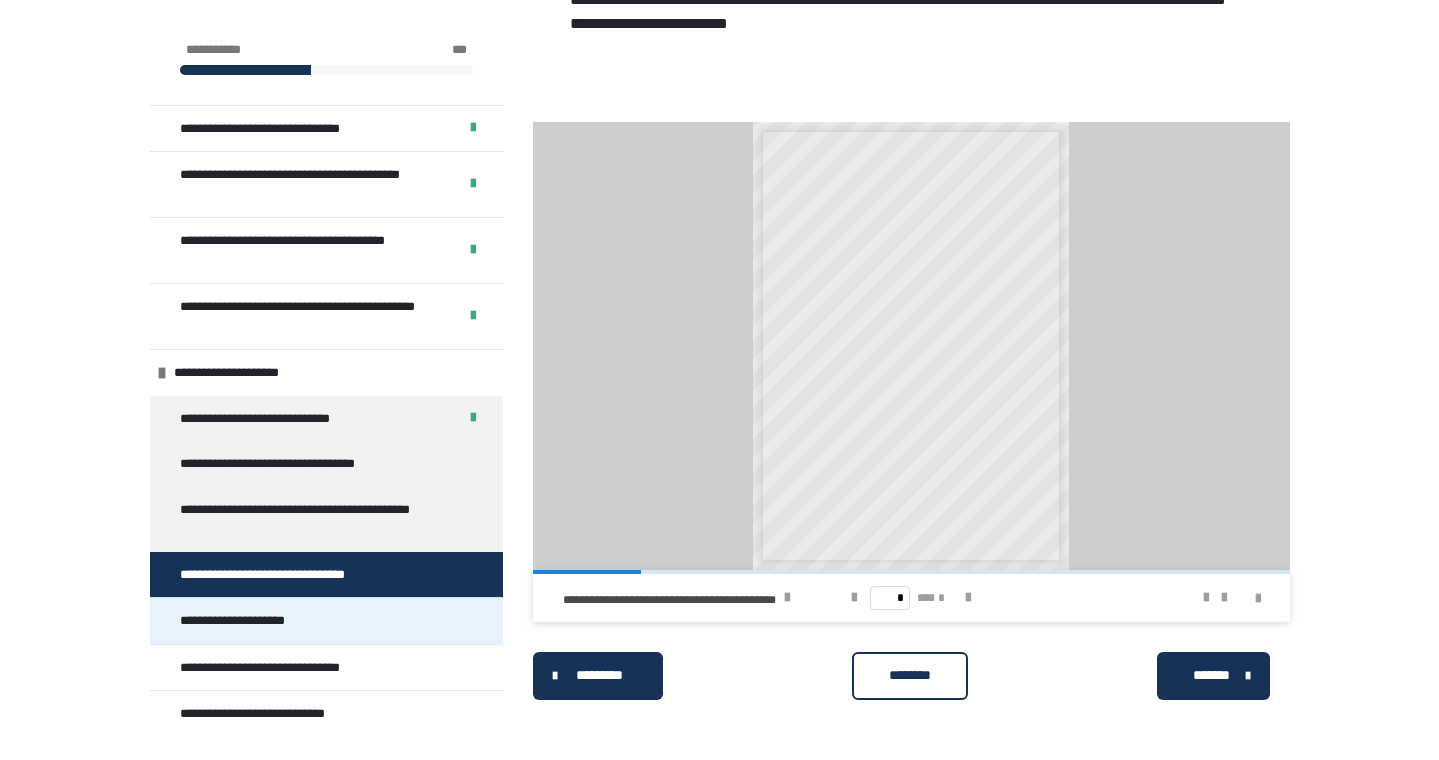 click on "**********" at bounding box center [258, 621] 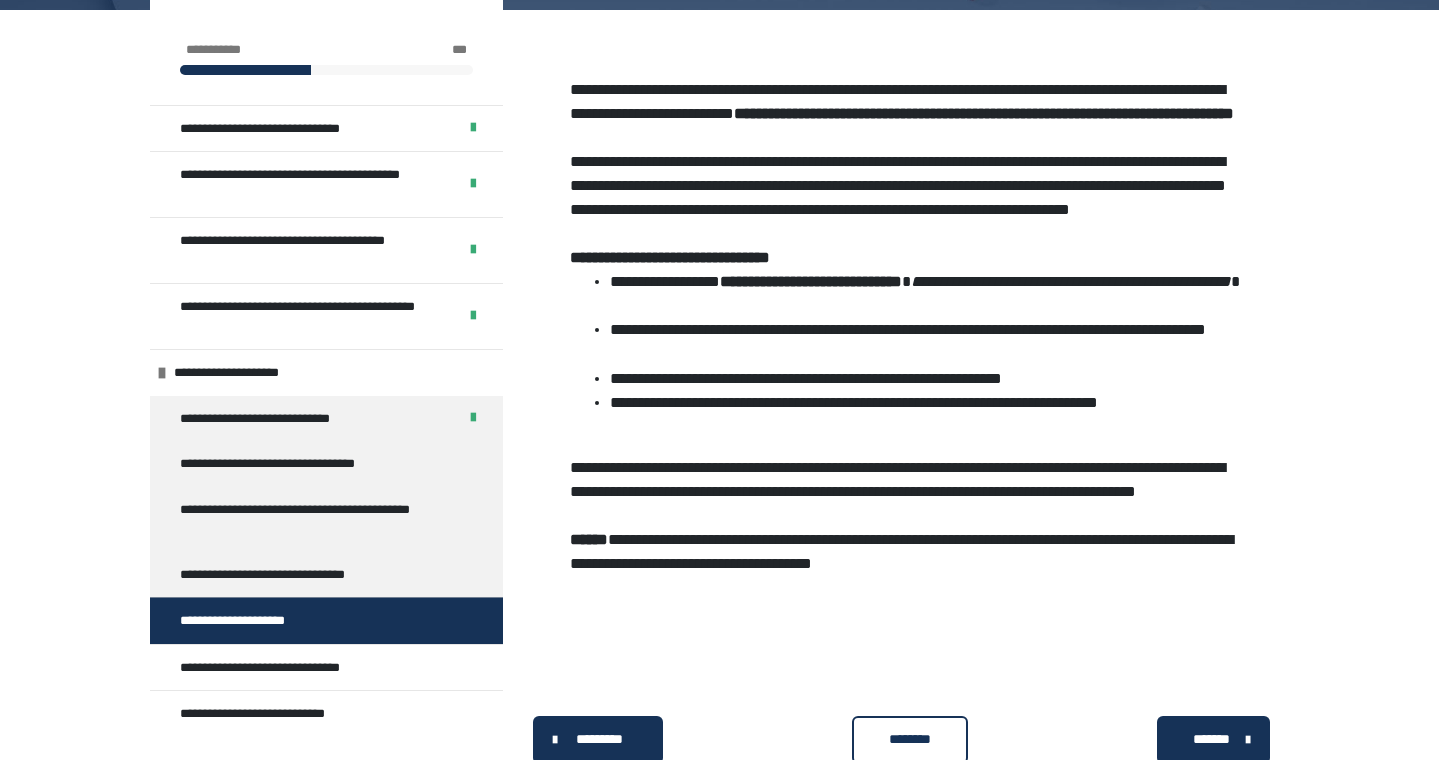 click on "**********" at bounding box center (811, 281) 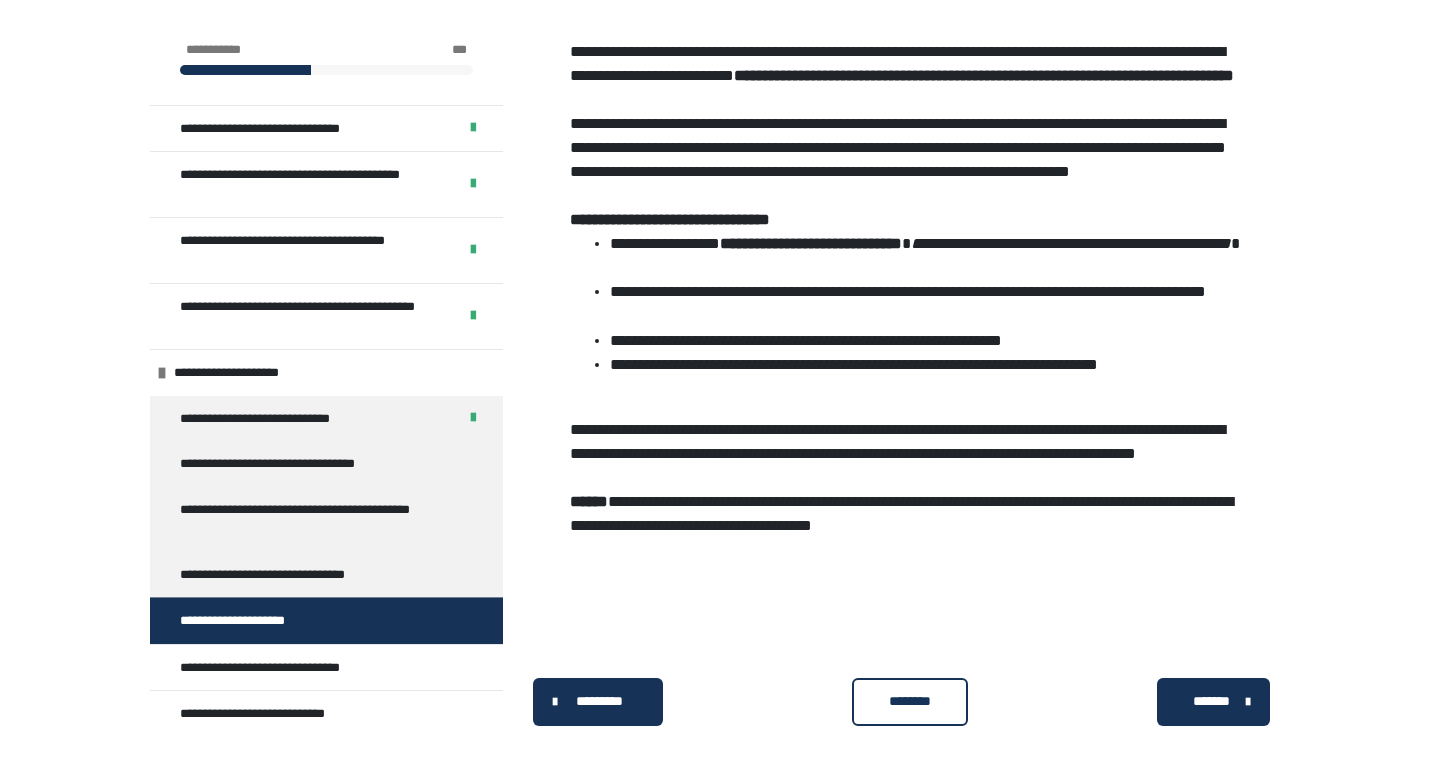 scroll, scrollTop: 340, scrollLeft: 0, axis: vertical 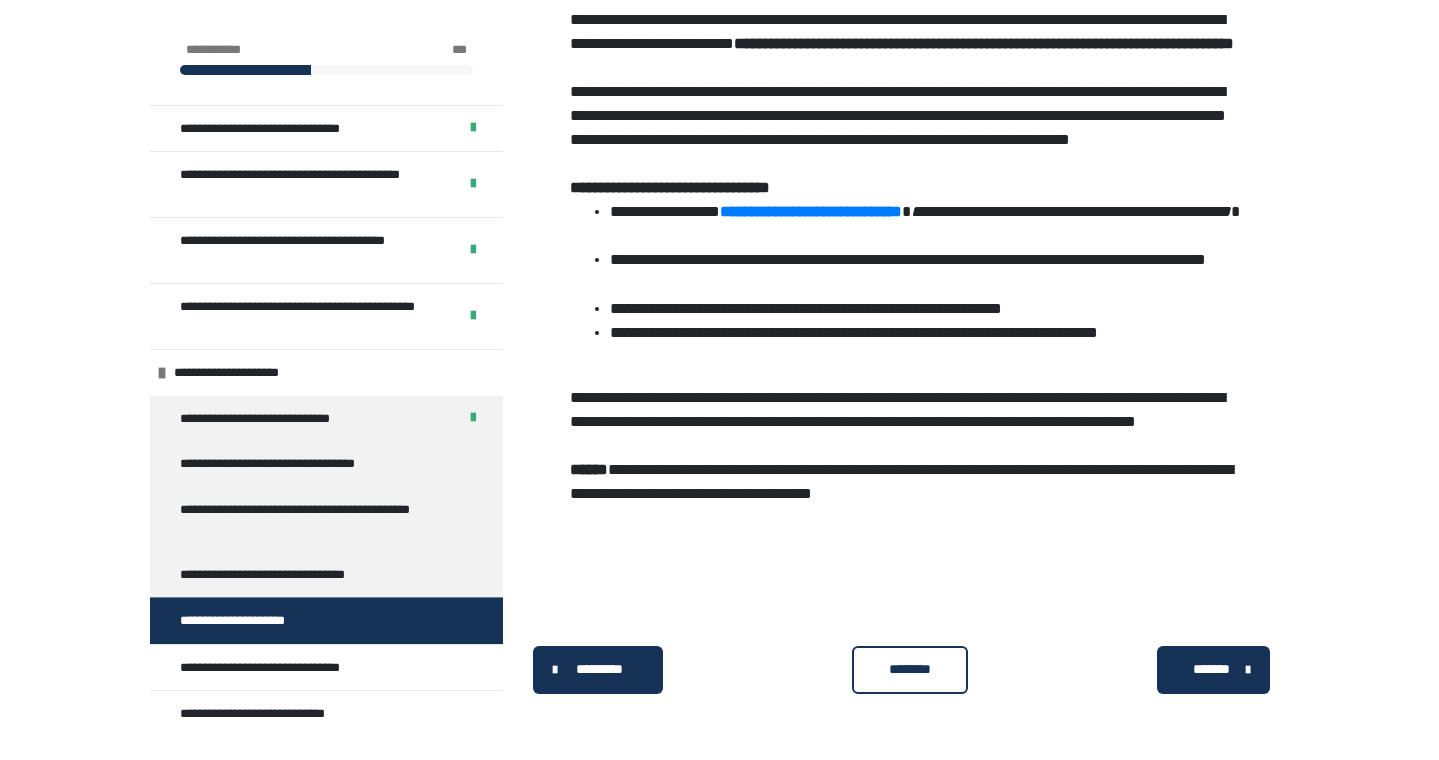click on "********" at bounding box center [910, 669] 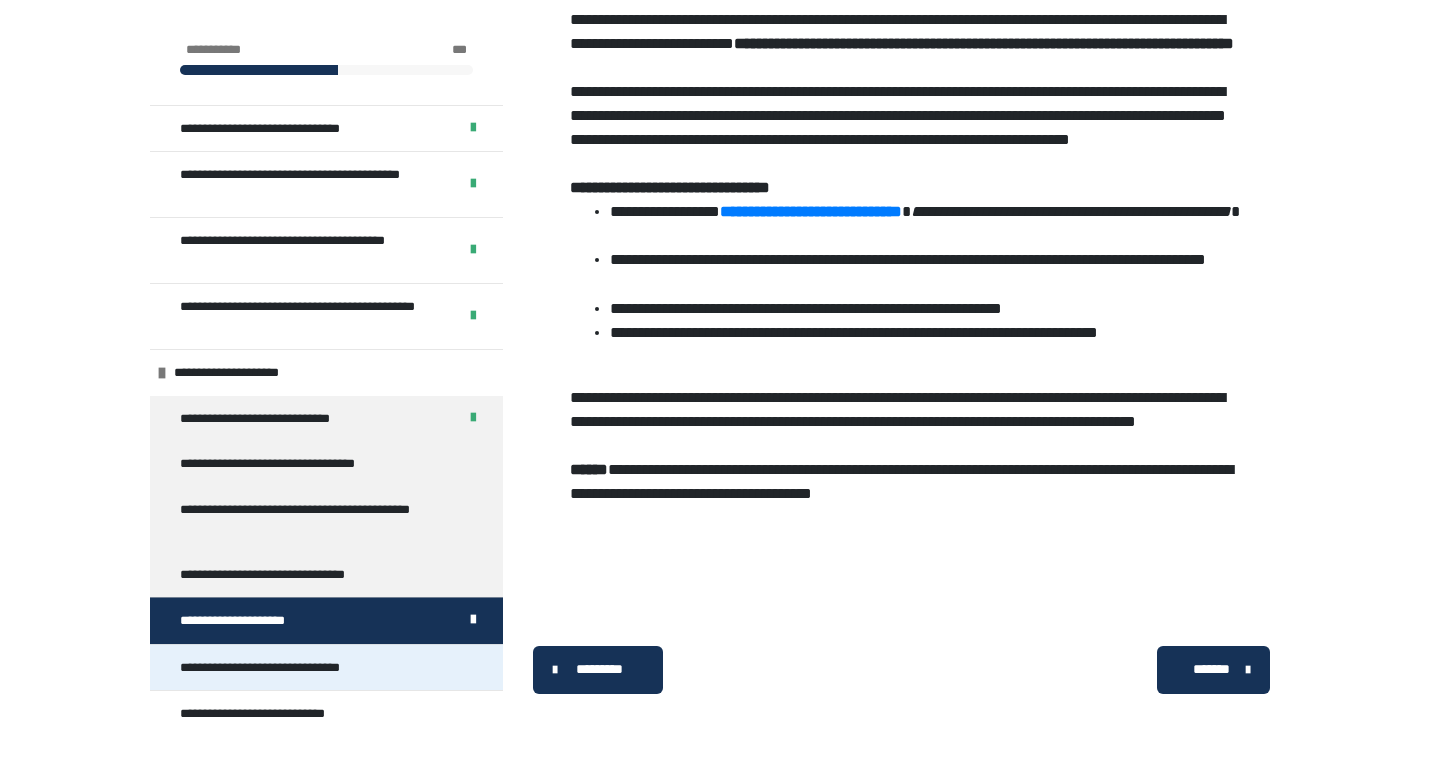 click on "**********" at bounding box center (287, 668) 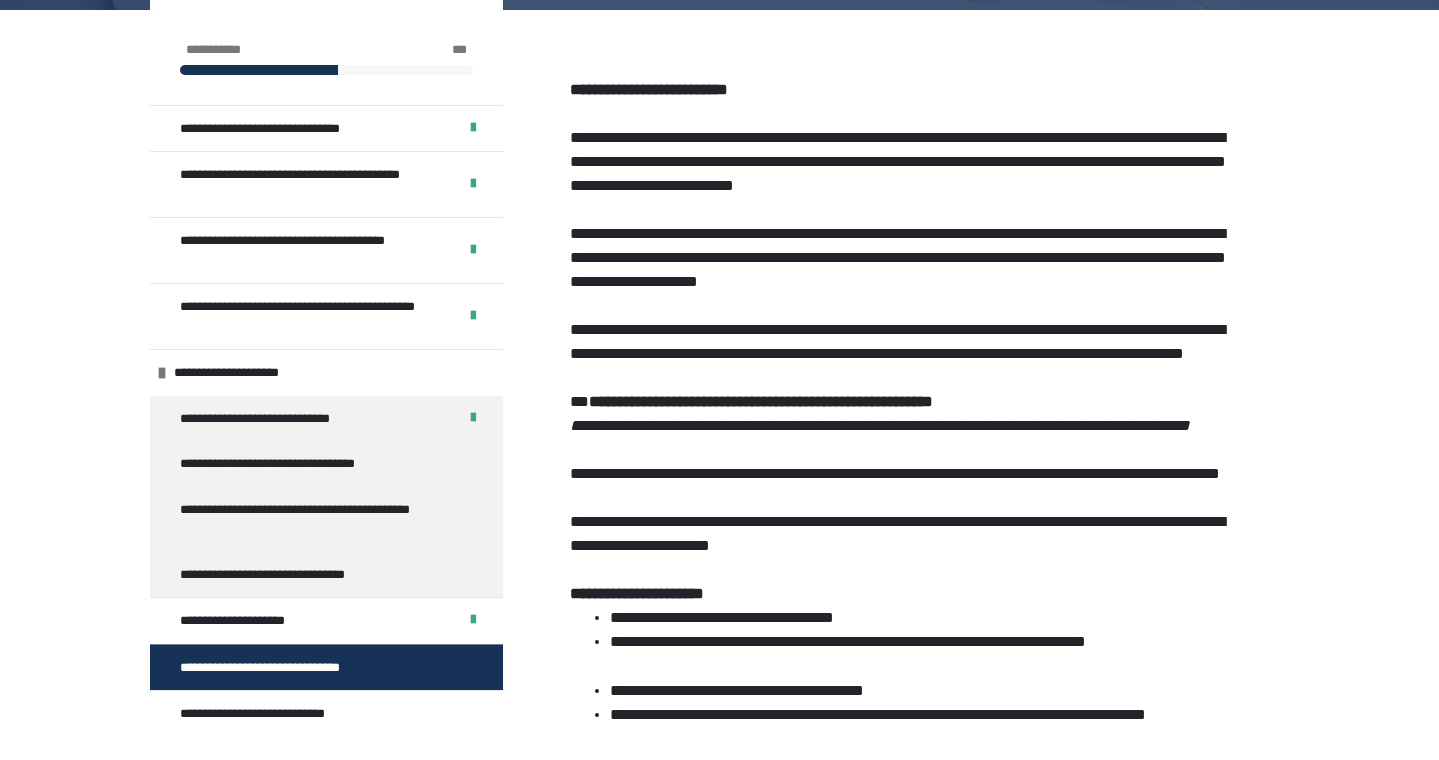 click on "**********" at bounding box center [761, 401] 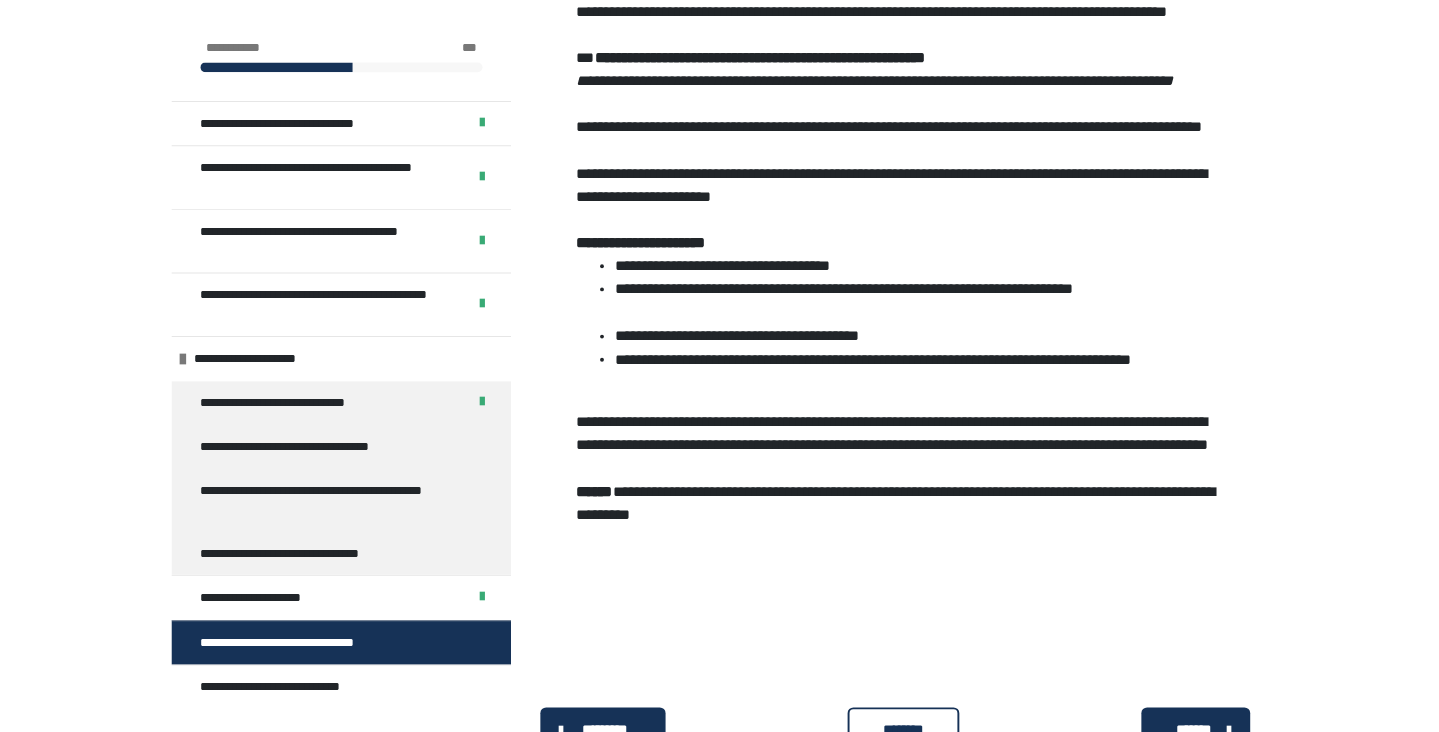 scroll, scrollTop: 606, scrollLeft: 0, axis: vertical 